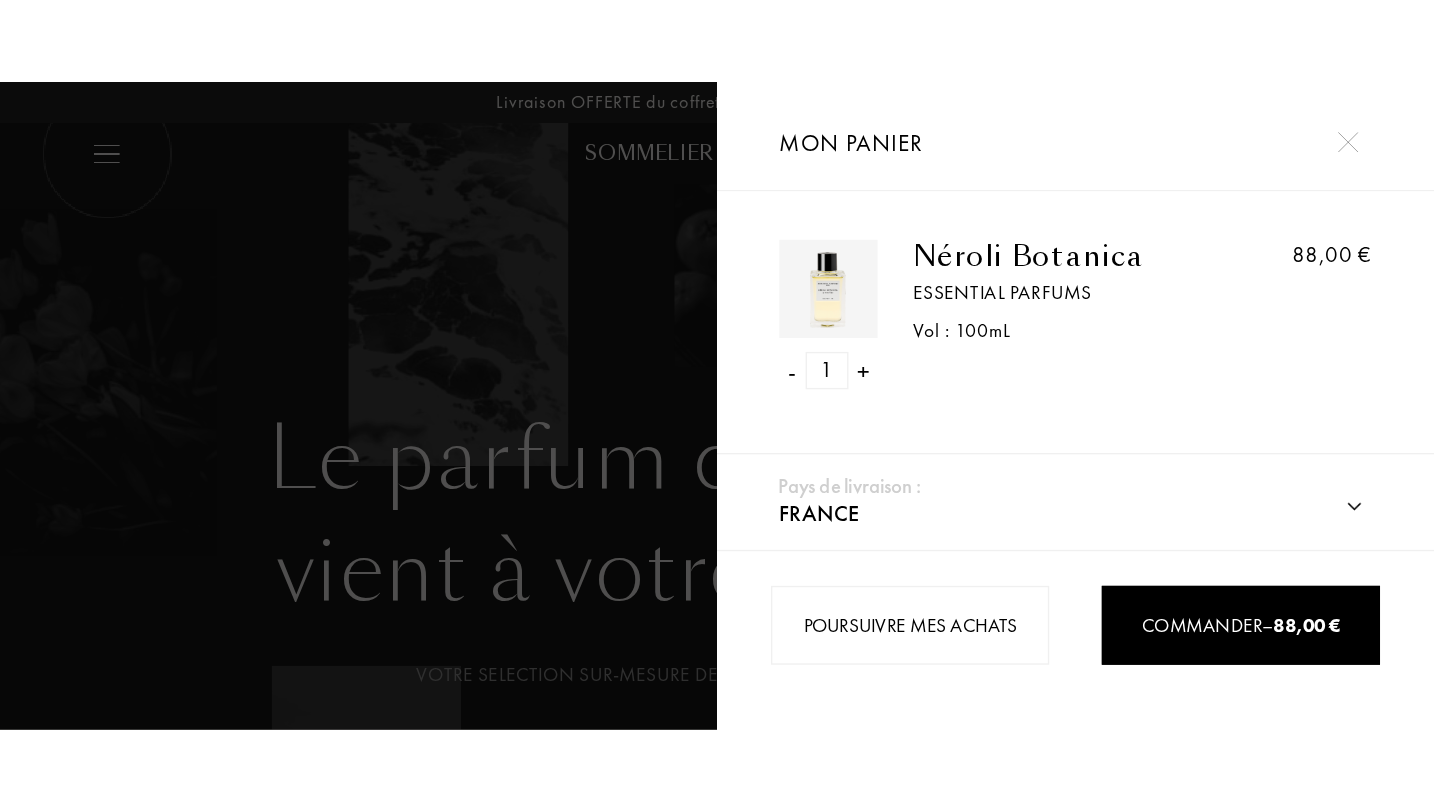scroll, scrollTop: 0, scrollLeft: 0, axis: both 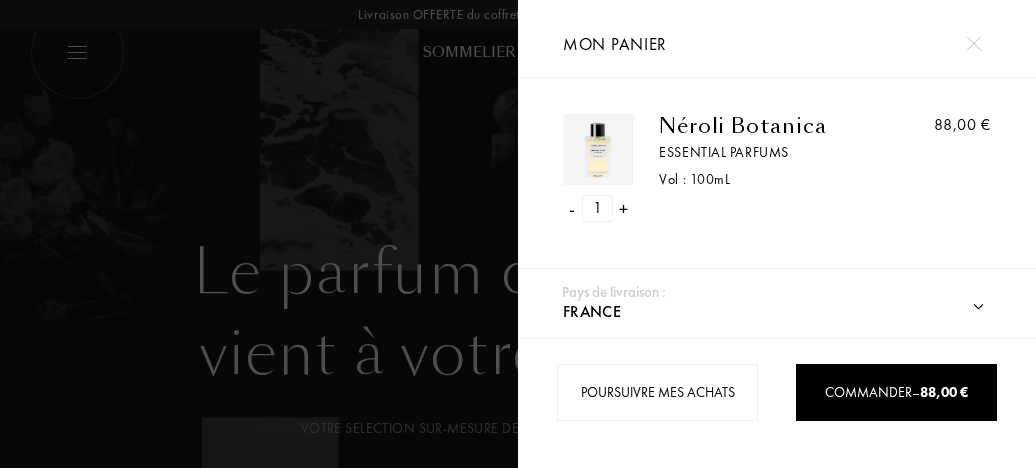 click at bounding box center (973, 43) 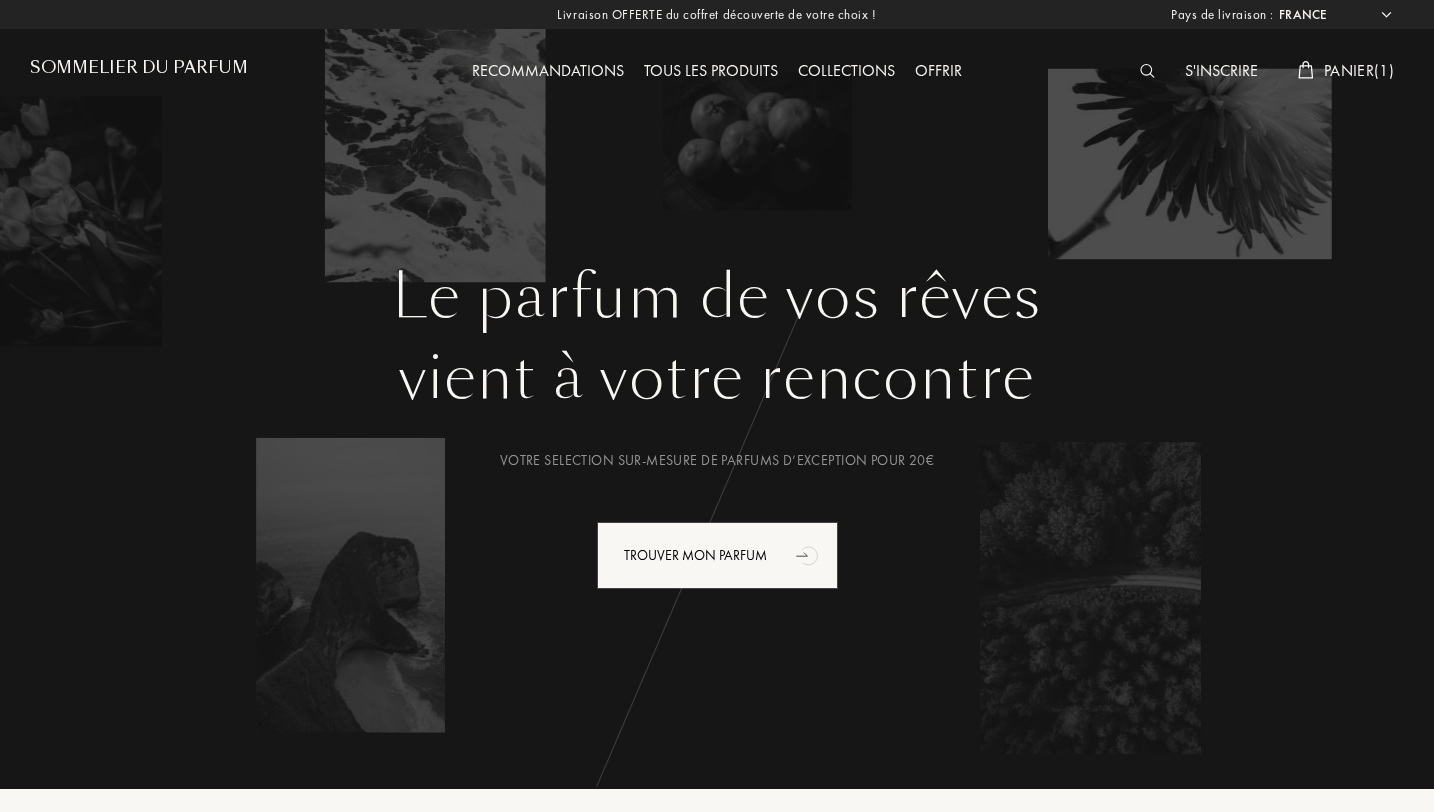 click on "S'inscrire" at bounding box center (1221, 72) 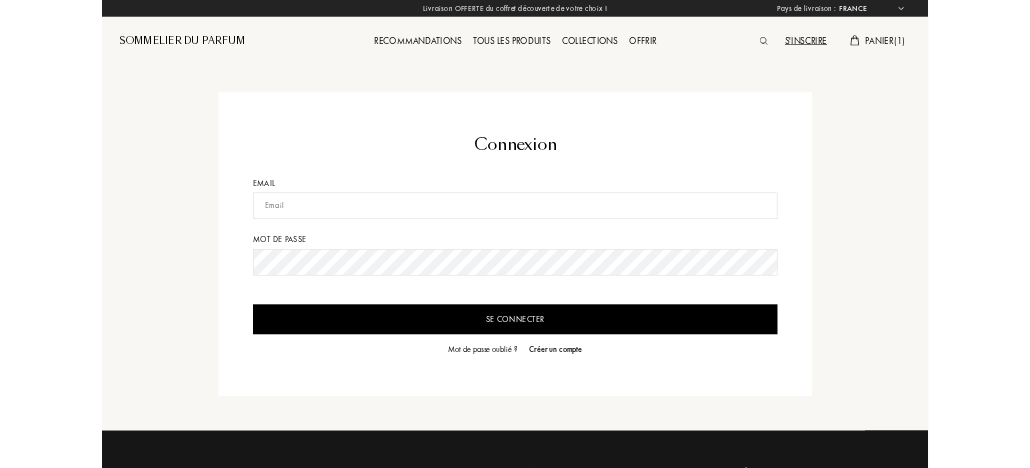 scroll, scrollTop: 0, scrollLeft: 0, axis: both 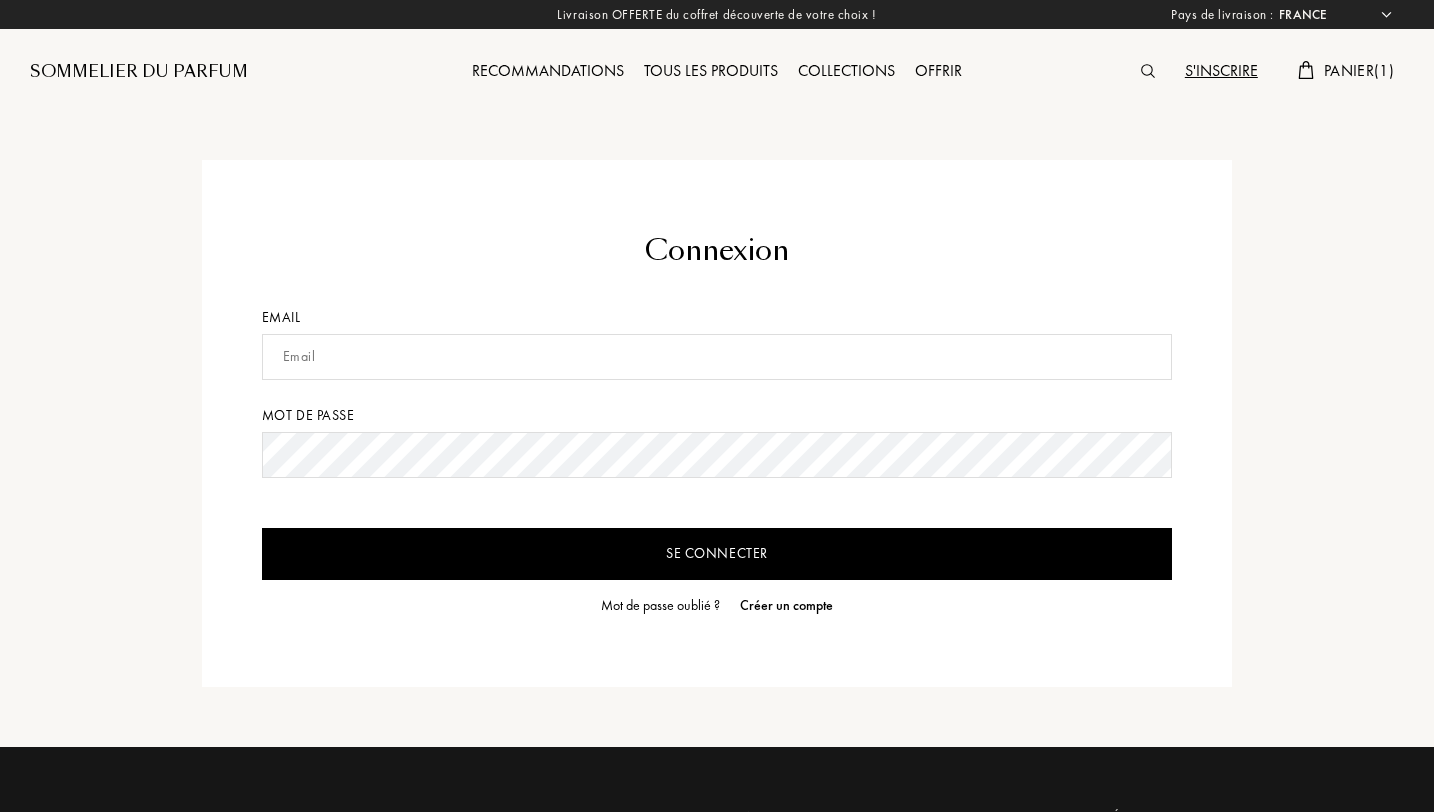 click at bounding box center [717, 357] 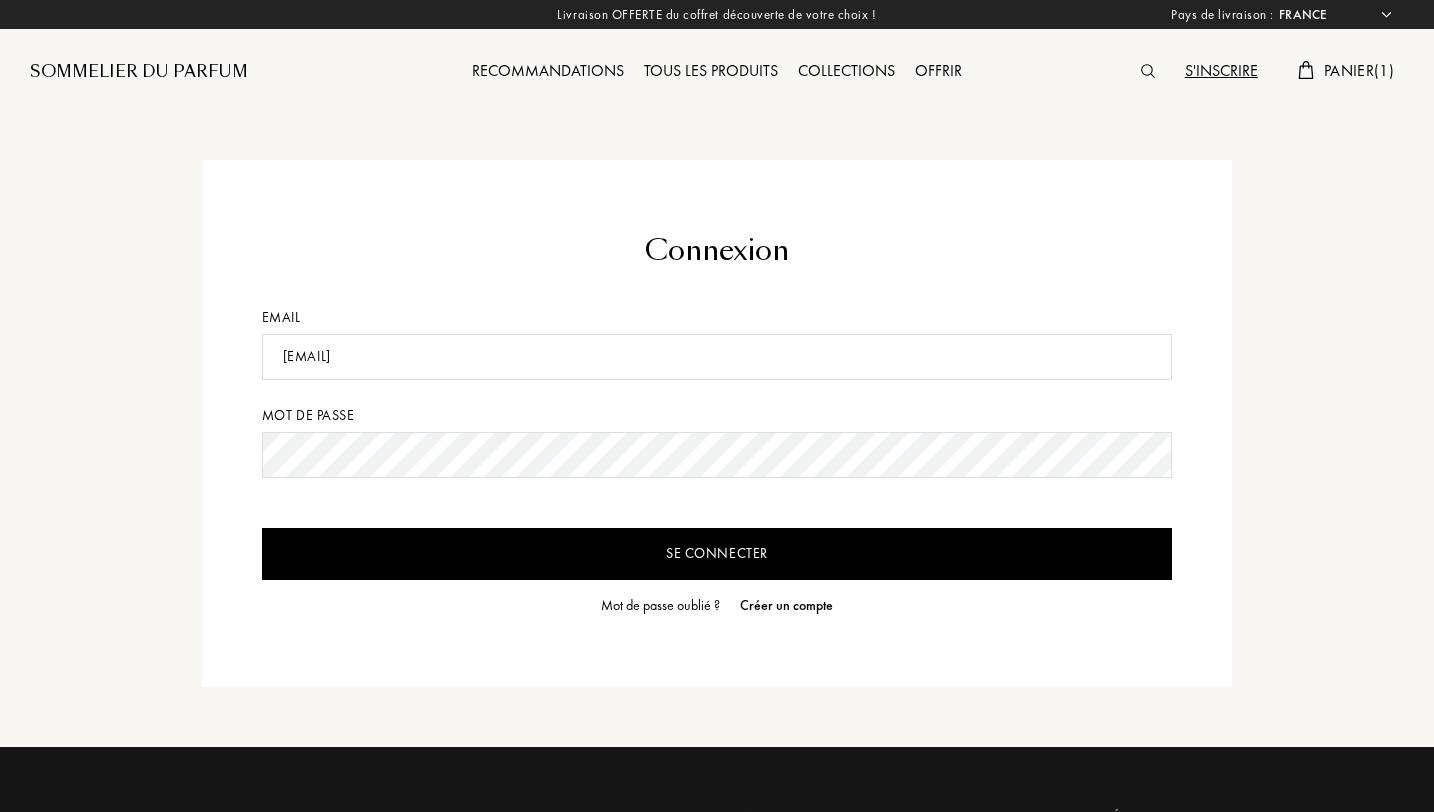 click on "Mot de passe" at bounding box center [717, 415] 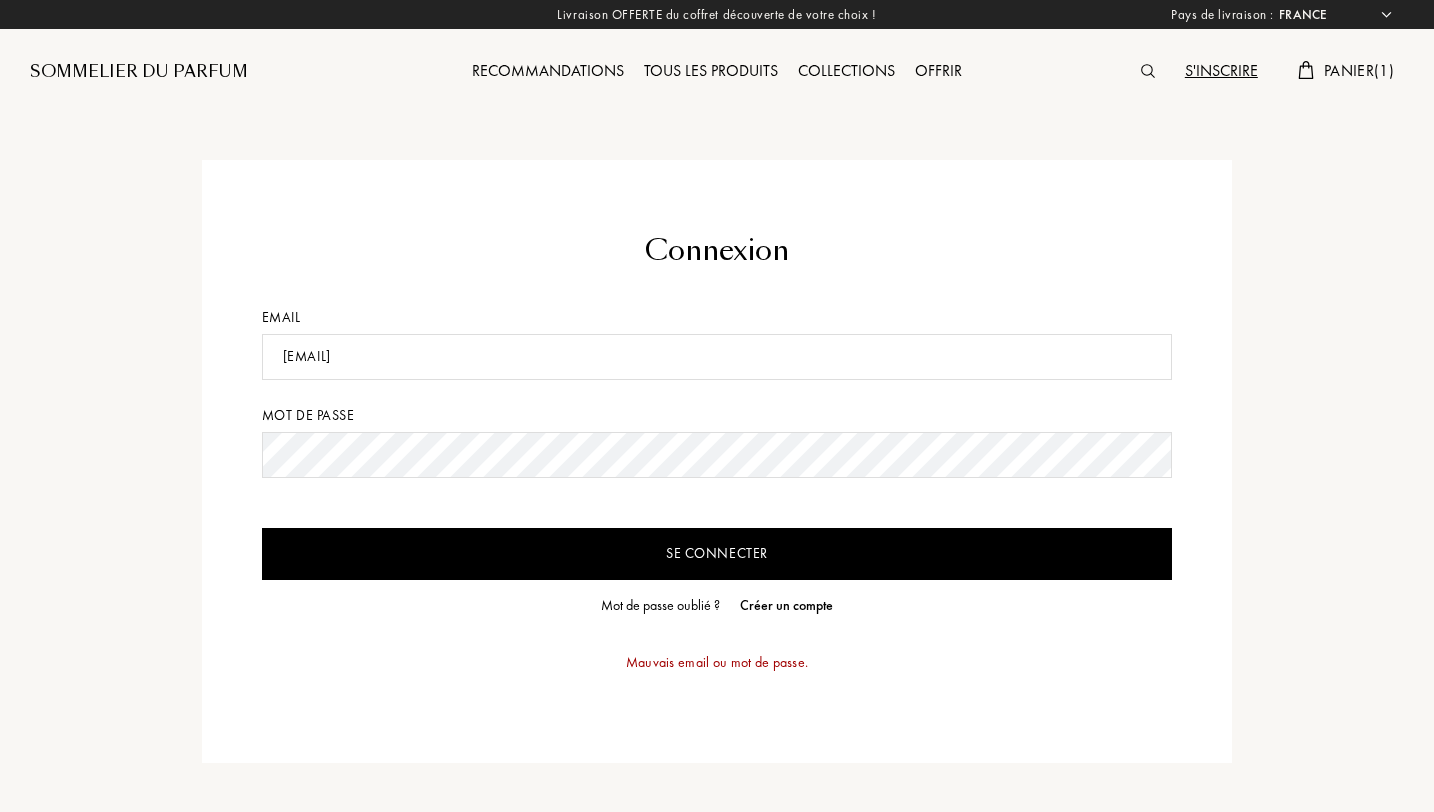 click on "Se connecter" at bounding box center [717, 554] 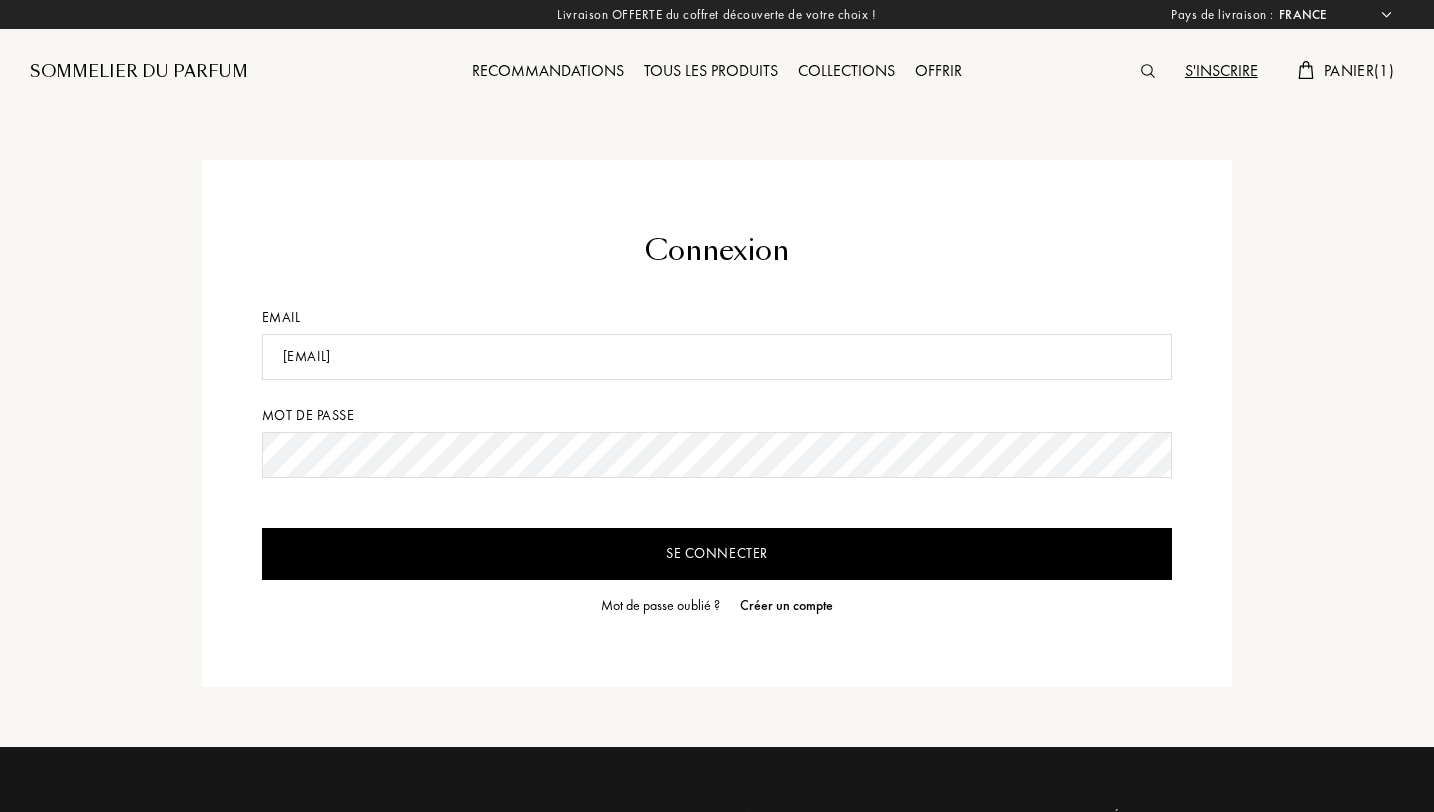 click on "Se connecter" at bounding box center (717, 554) 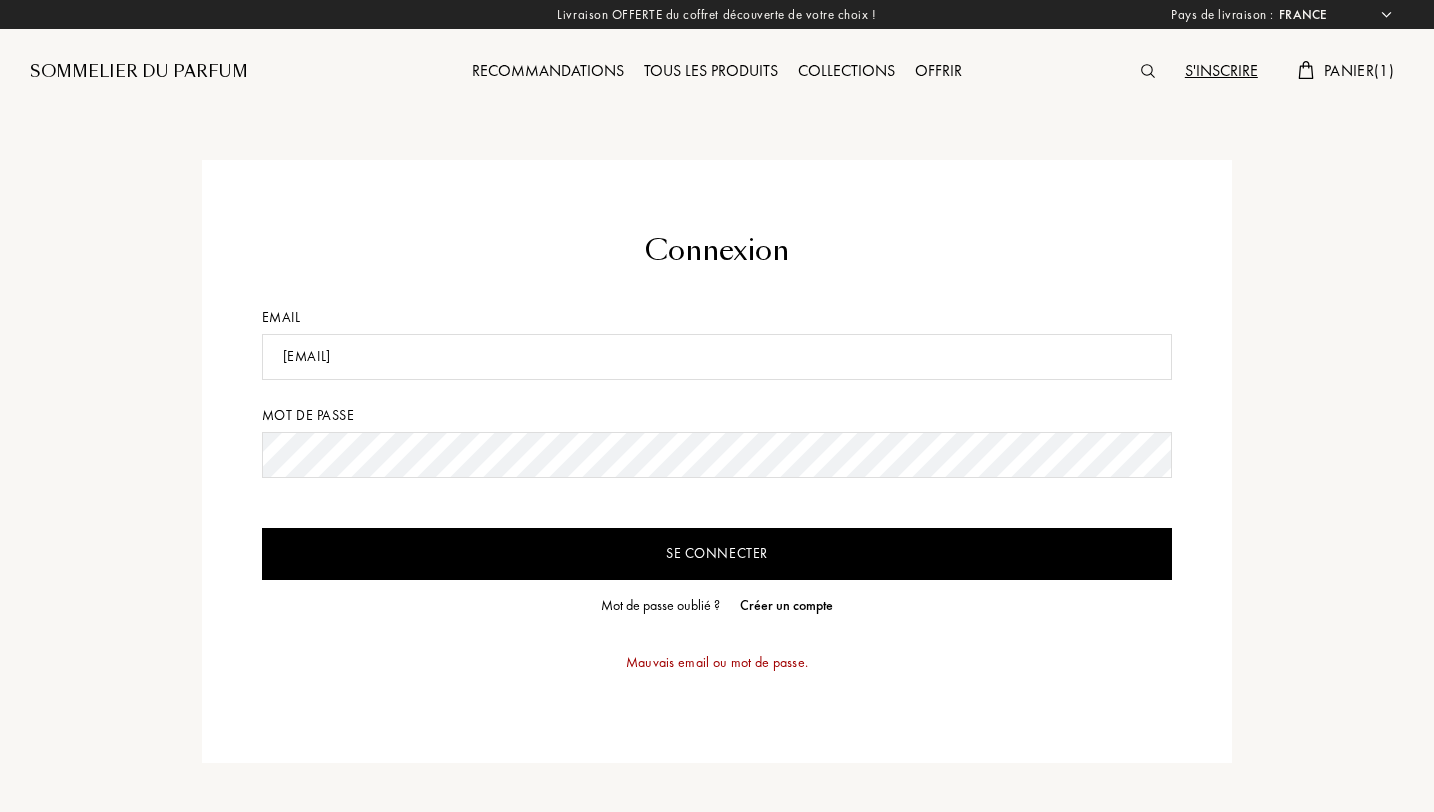 click on "Afghanistan Afrique du Sud Albanie Algérie Allemagne Andorre Angola Anguilla Antarctique Antigua-et-Barbuda Arabie saoudite Argentine Arménie Aruba Australie Autriche Azerbaïdjan Bahreïn Bangladesh Barbade Belgique Belize Benin Bermudes Bhoutan Biélorussie Bolivie Bonaire Bosnie-Herzégovine Botswana Brésil Brunei Bulgarie Burkina Faso Burundi Cambodge Cameroun Canada Cap-Vert Chili Chine Chypre Colombie Comores Corée du Nord Corée du Sud Costa Rica Côte d'Ivoire Croatie Cuba Curaçao Danemark Djibouti Dominique Égypte Émirats arabes unis Équateur Érythrée Espagne Estonie États fédérés de Micronésie États-Unis Éthiopie Fidji Finlande France Gabon Gambie Géorgie Géorgie du Sud et îles Sandwich du Sud Ghana Grande Bretagne Grèce Grenade Groenland Guadeloupe Guatemala Guinée Guinée équatoriale Guinée française Guinée-Bissau Guyane Haïti Honduras Hong Kong Hongrie Île Clipperton Île de Navassa Île Maurice Îles Caïmans Îles Salomon Îles Vierges américaines Inde Indonésie" at bounding box center (1334, 15) 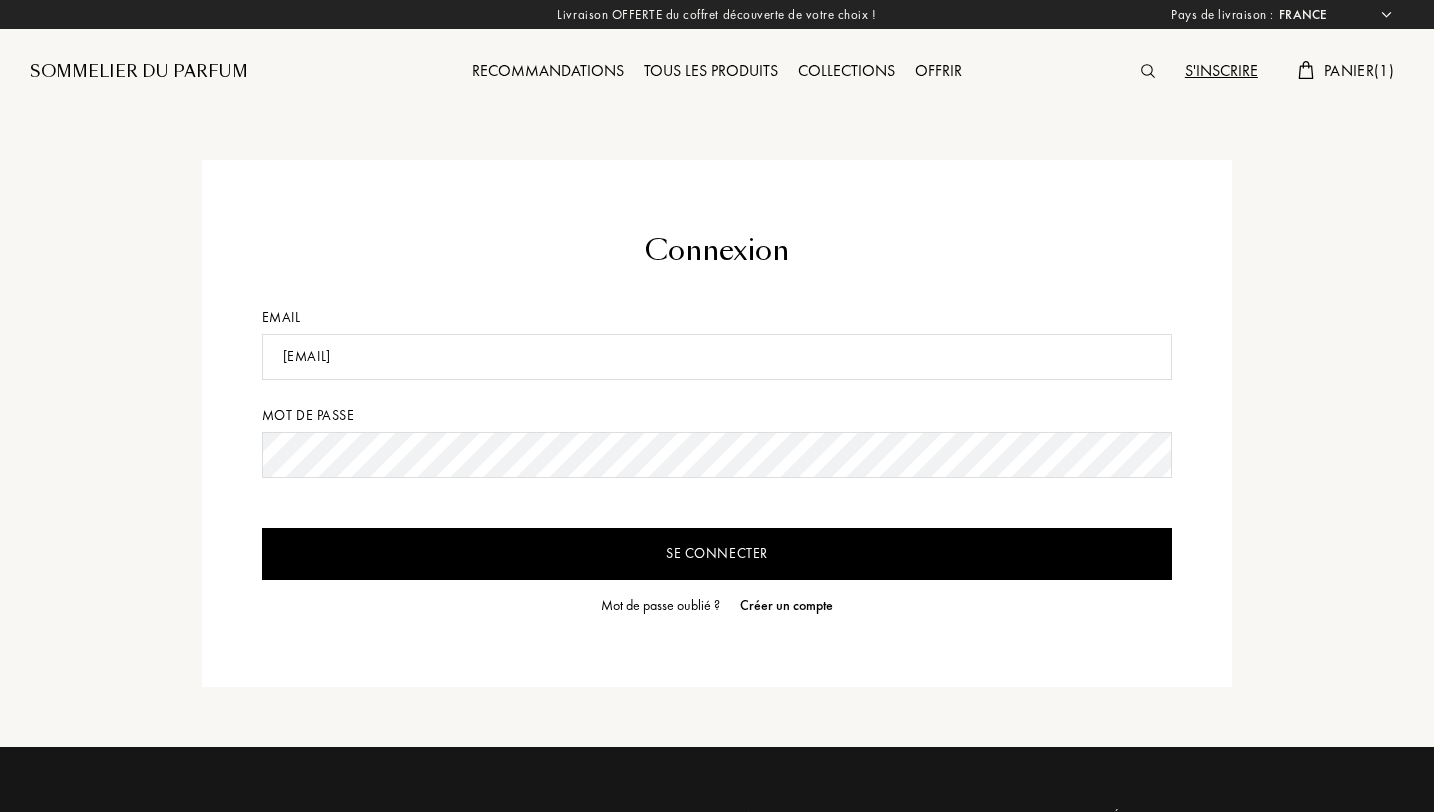 click on "Mot de passe oublié ?" at bounding box center (660, 605) 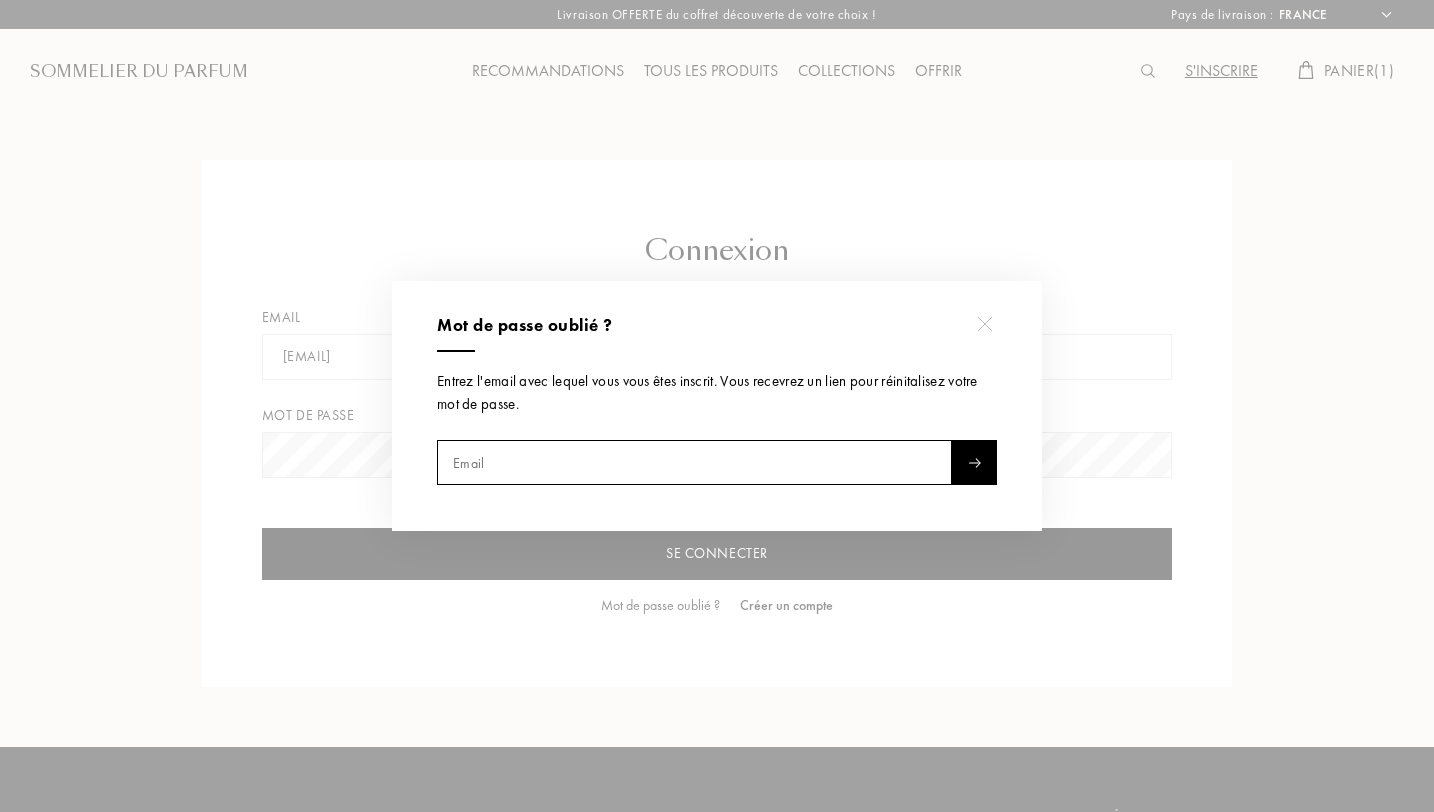 click at bounding box center [694, 463] 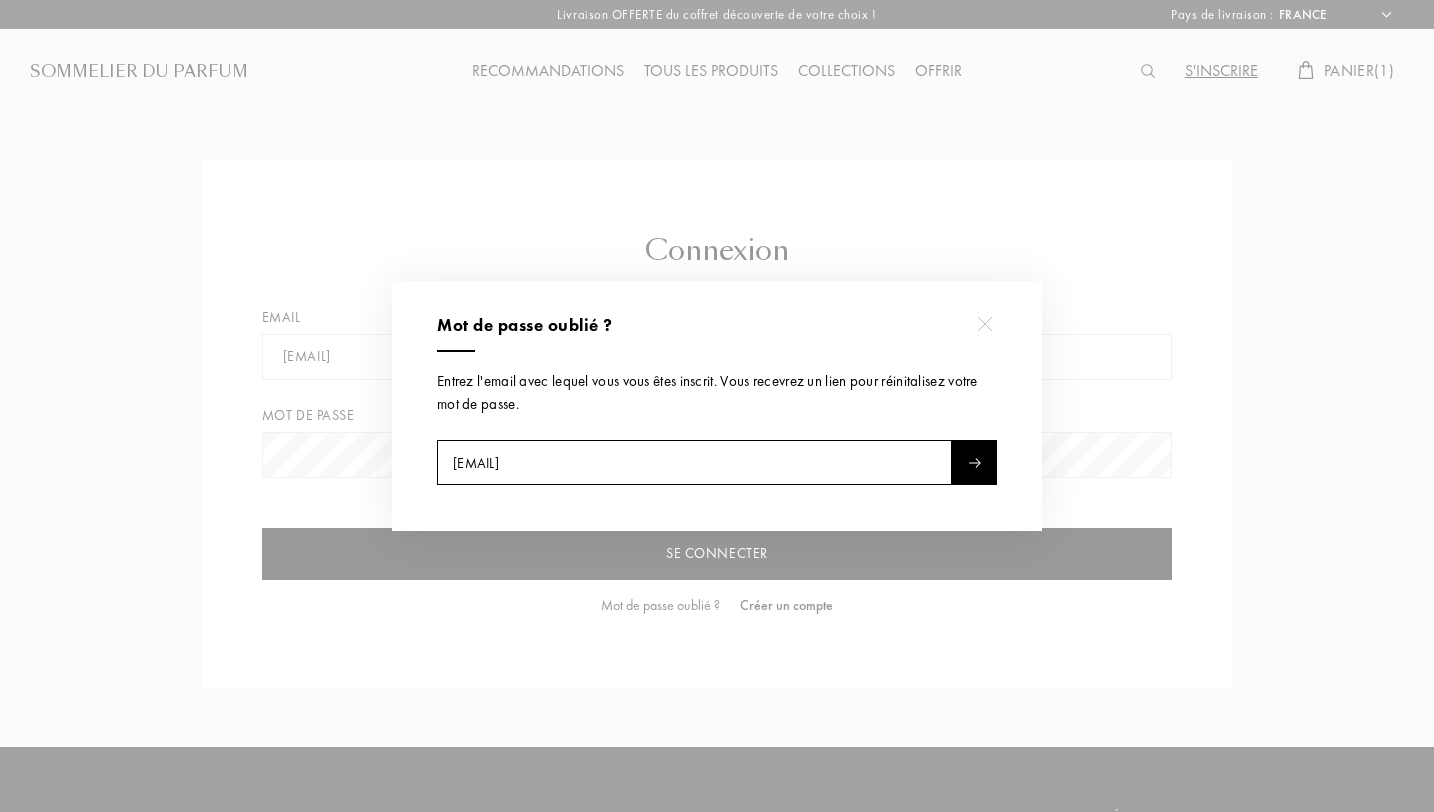 type on "Kanchev.Emmanuel@hotmail.com" 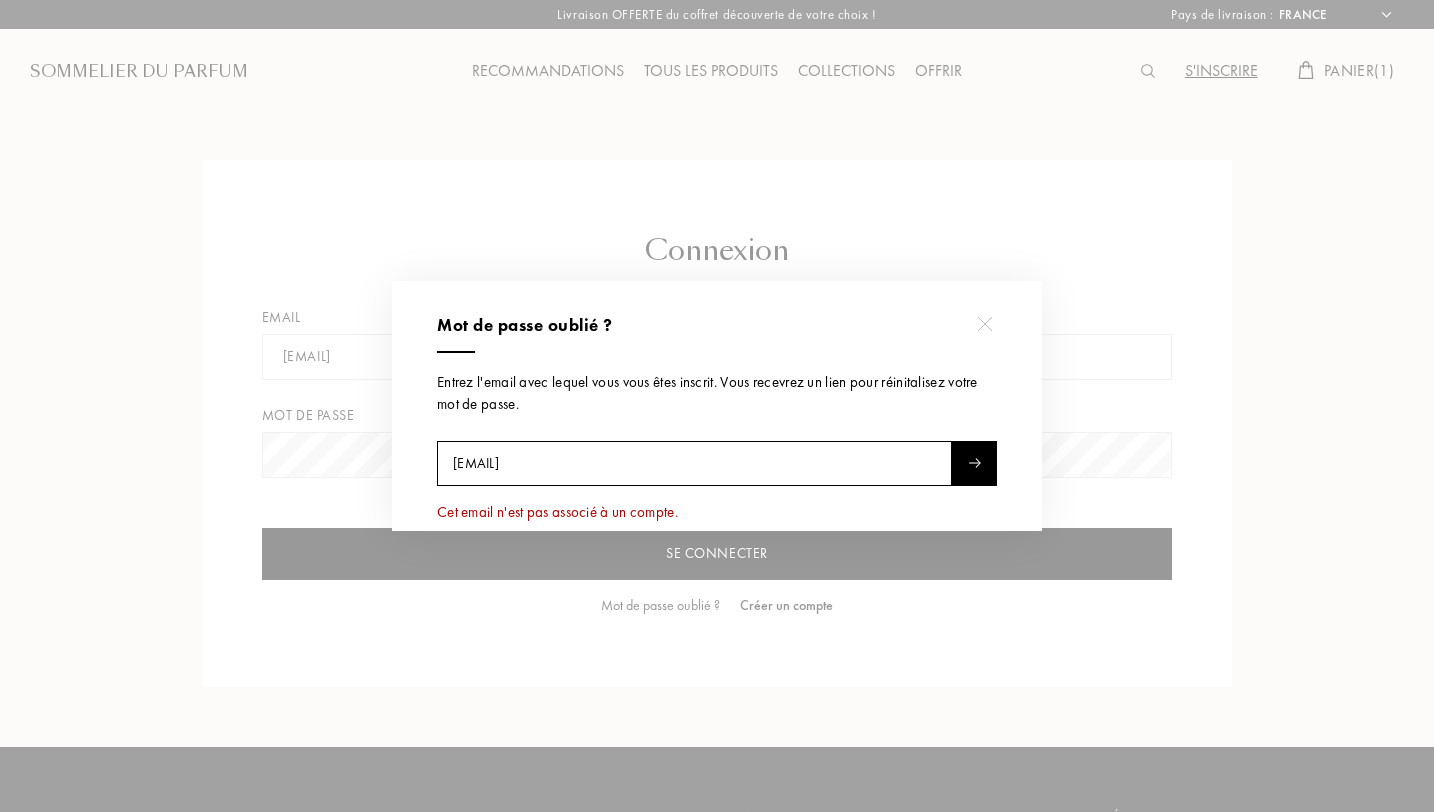 click at bounding box center [720, 406] 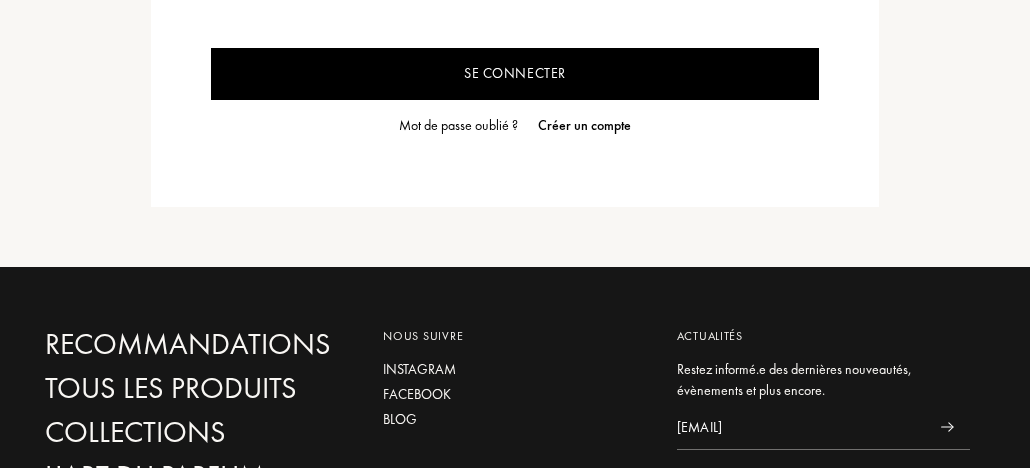 click on "Se connecter" at bounding box center [515, 74] 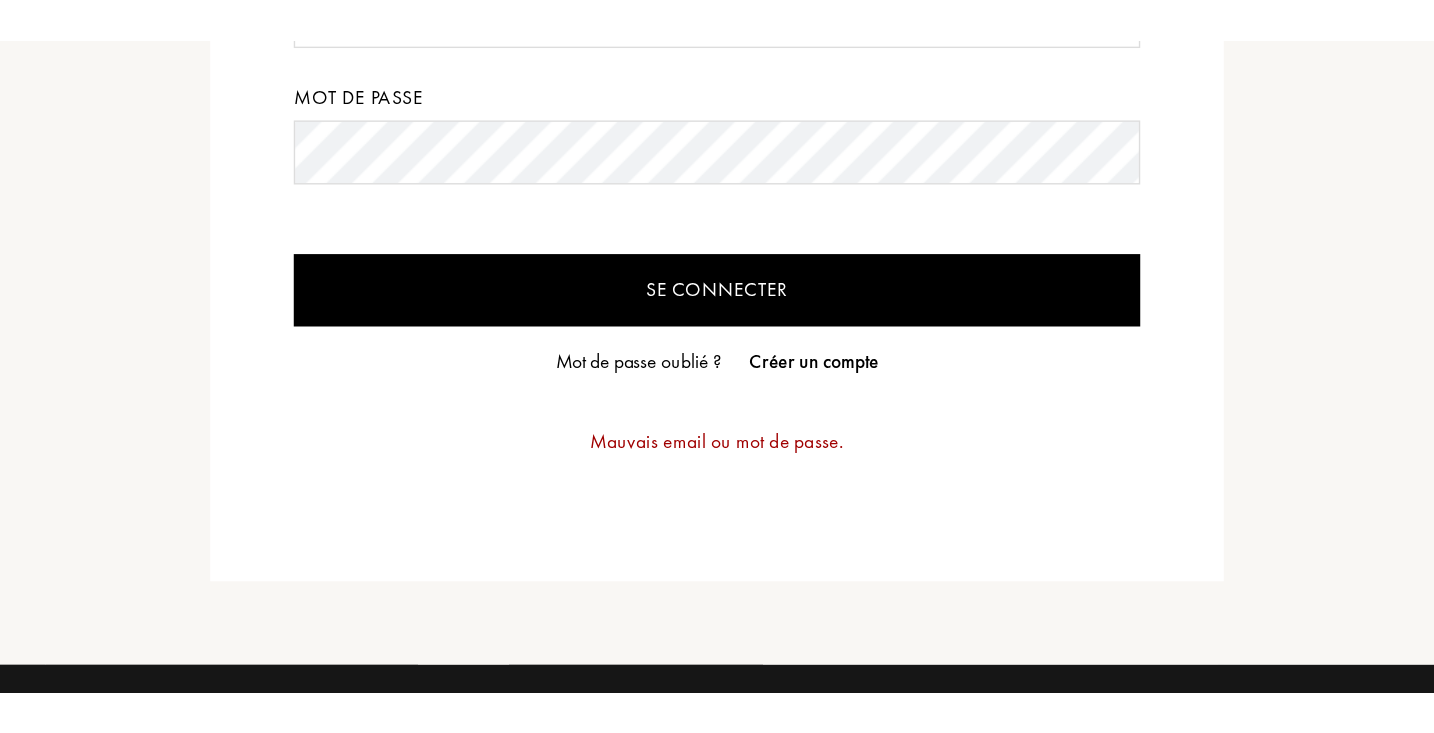 scroll, scrollTop: 373, scrollLeft: 0, axis: vertical 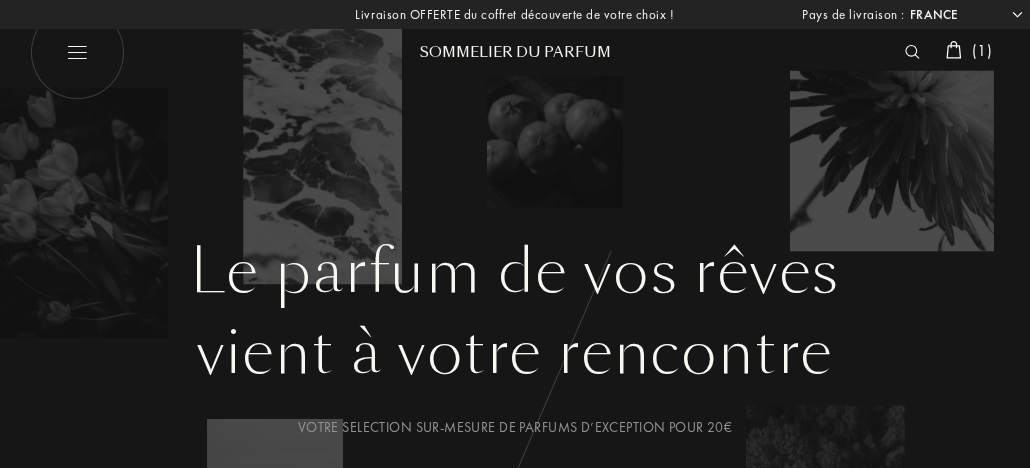 click on "( 1 )" at bounding box center [982, 50] 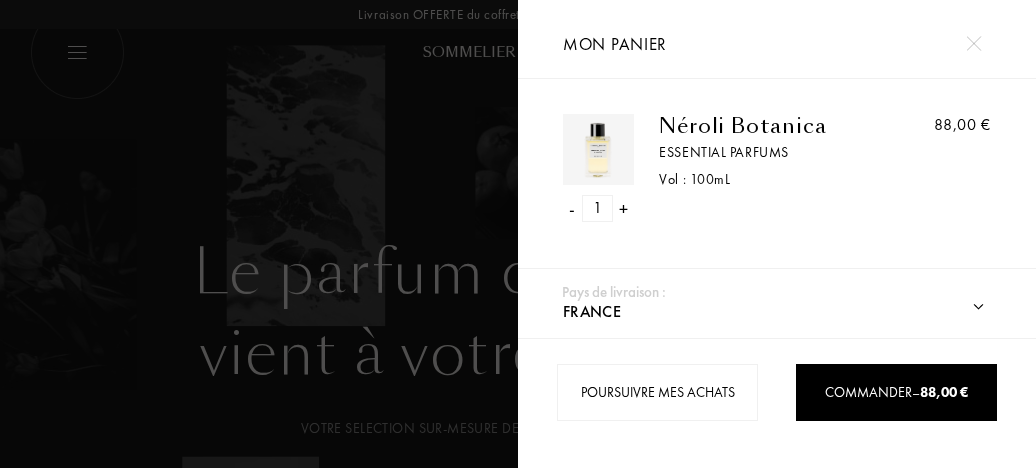 click at bounding box center (259, 234) 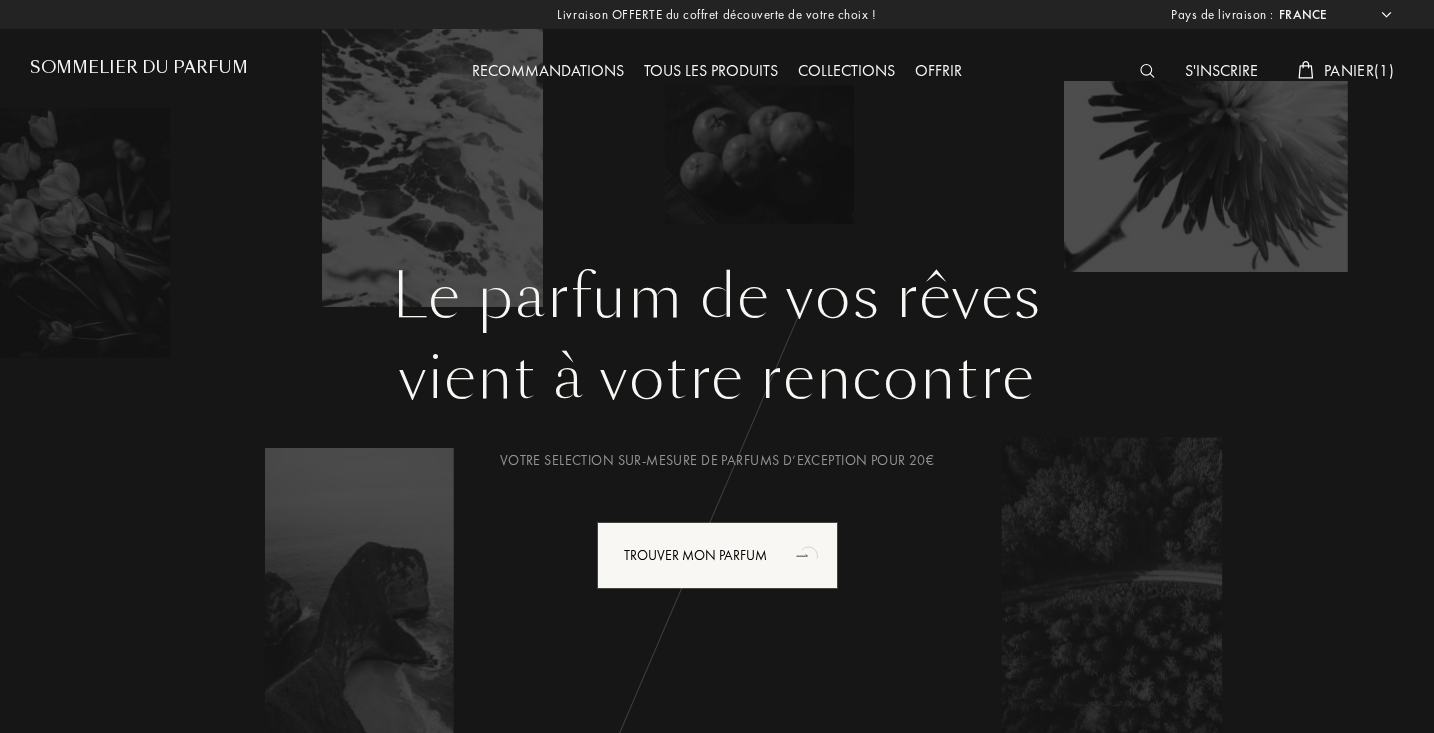 click on "Afghanistan Afrique du Sud Albanie Algérie Allemagne Andorre Angola Anguilla Antarctique Antigua-et-Barbuda Arabie saoudite Argentine Arménie Aruba Australie Autriche Azerbaïdjan Bahreïn Bangladesh Barbade Belgique Belize Benin Bermudes Bhoutan Biélorussie Bolivie Bonaire Bosnie-Herzégovine Botswana Brésil Brunei Bulgarie Burkina Faso Burundi Cambodge Cameroun Canada Cap-Vert Chili Chine Chypre Colombie Comores Corée du Nord Corée du Sud Costa Rica Côte d'Ivoire Croatie Cuba Curaçao Danemark Djibouti Dominique Égypte Émirats arabes unis Équateur Érythrée Espagne Estonie États fédérés de Micronésie États-Unis Éthiopie Fidji Finlande France Gabon Gambie Géorgie Géorgie du Sud et îles Sandwich du Sud Ghana Grande Bretagne Grèce Grenade Groenland Guadeloupe Guatemala Guinée Guinée équatoriale Guinée française Guinée-Bissau Guyane Haïti Honduras Hong Kong Hongrie Île Clipperton Île de Navassa Île Maurice Îles Caïmans Îles Salomon Îles Vierges américaines Inde Indonésie" at bounding box center (1334, 15) 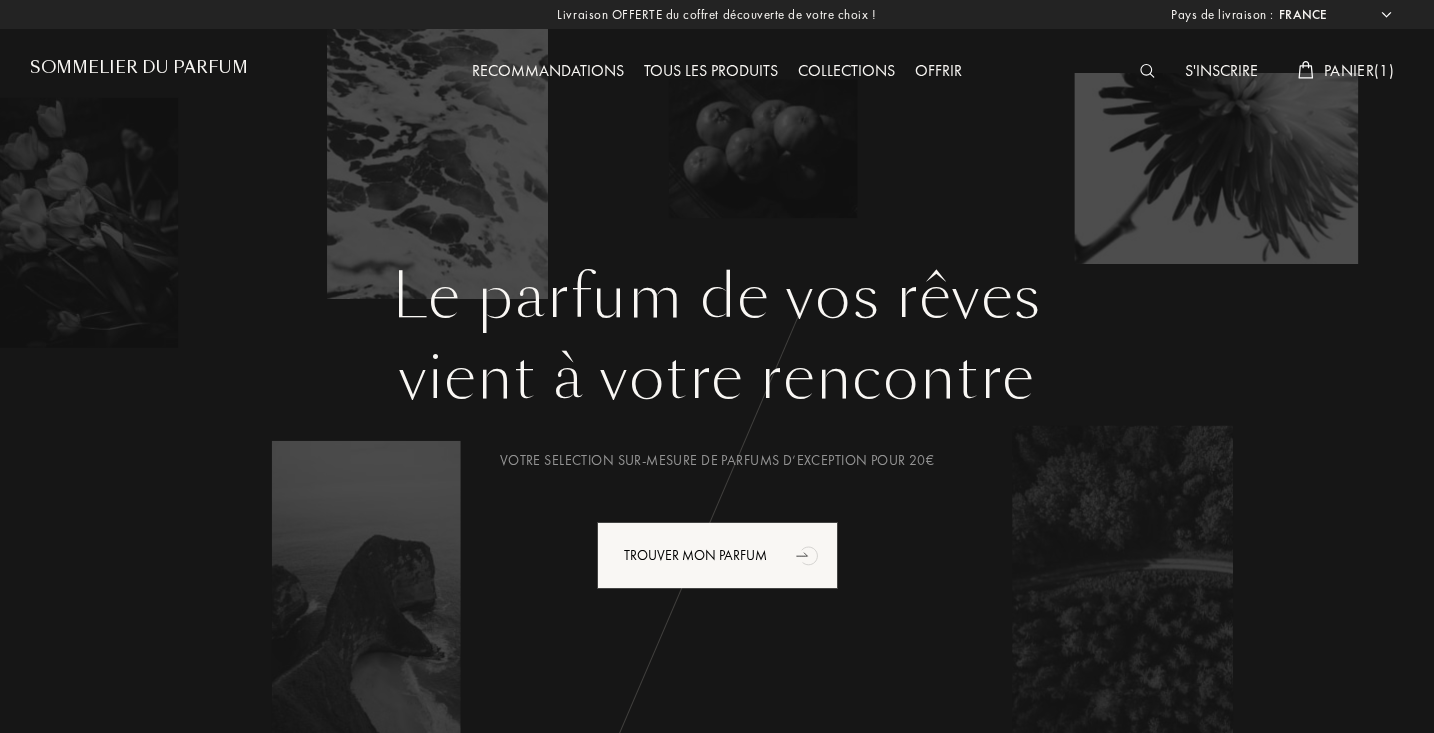click on "Panier  ( 1 )" at bounding box center (1359, 70) 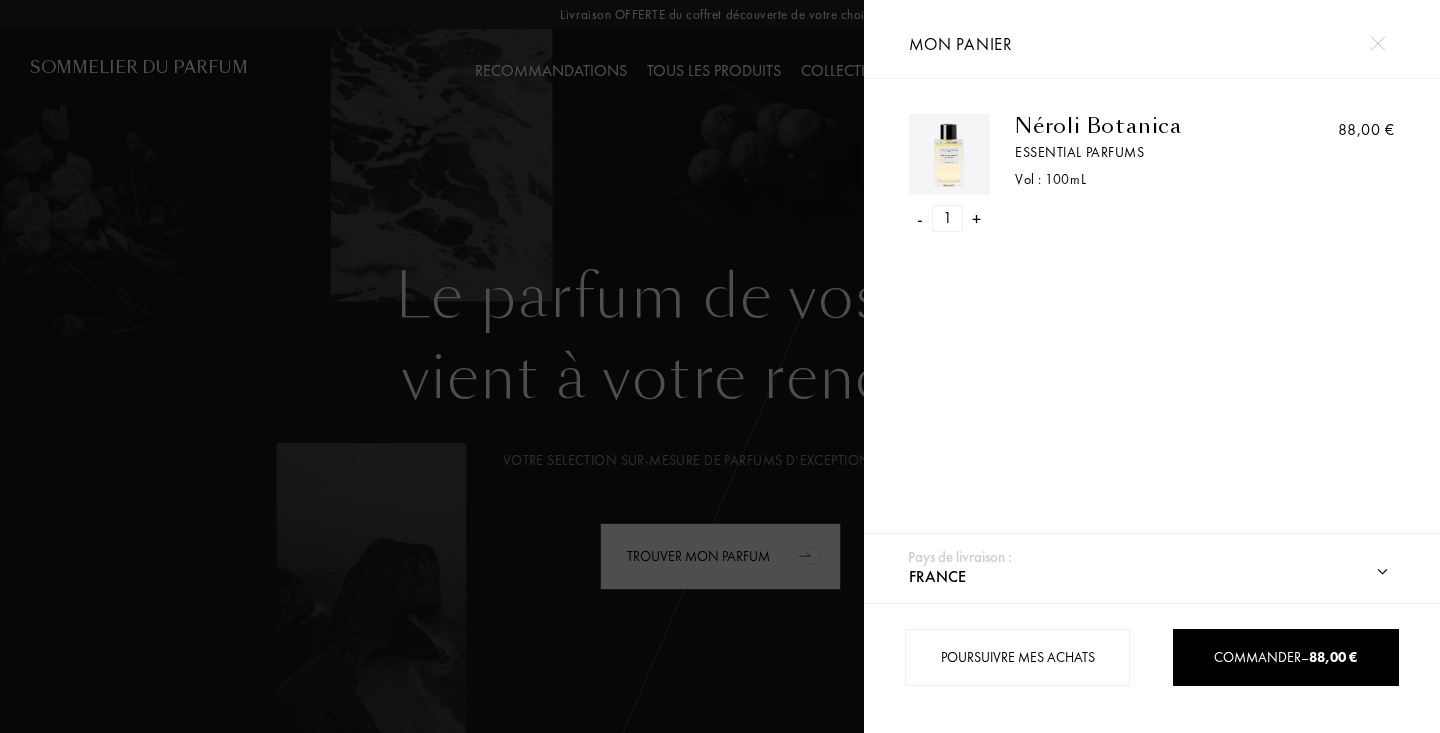 click on "- 1 + Néroli Botanica Essential Parfums Vol :   100 mL 88,00 €" at bounding box center (1152, 312) 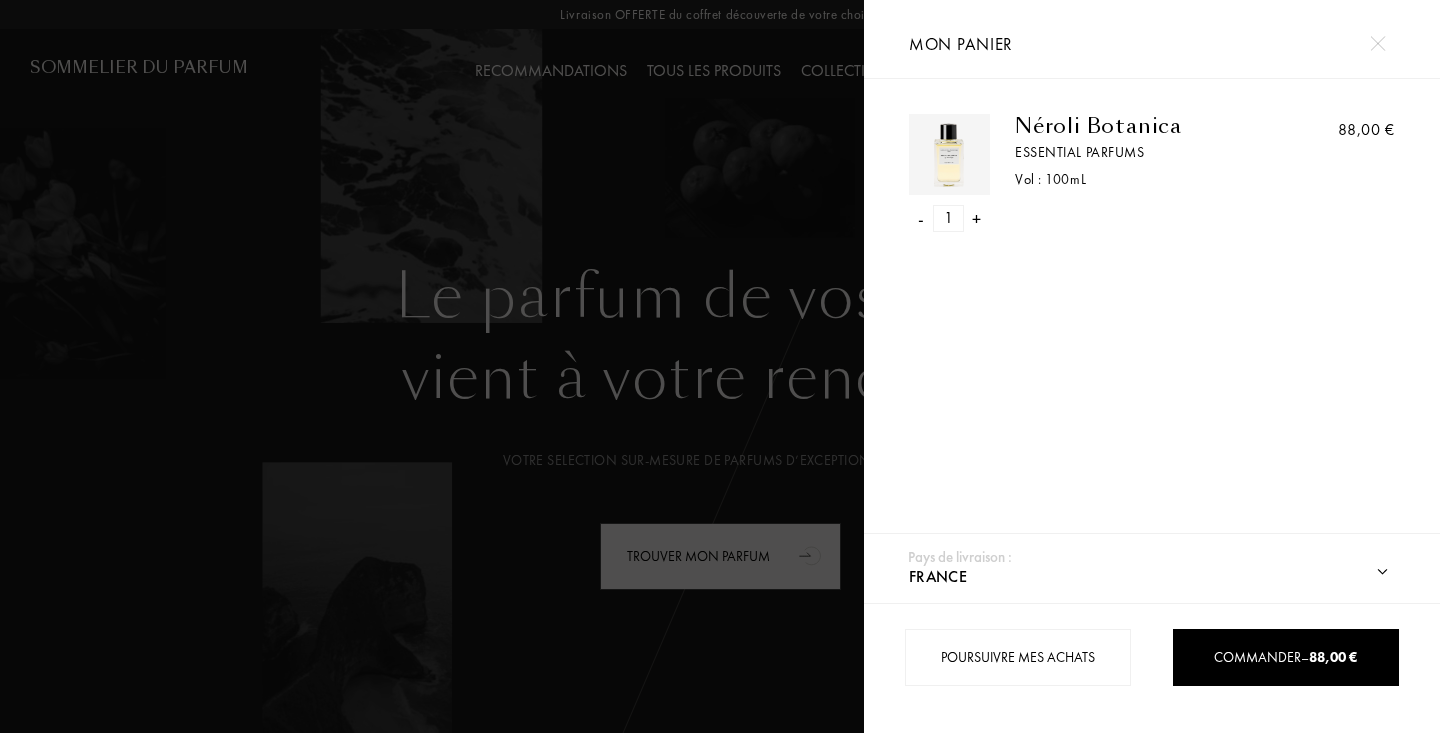 click at bounding box center [432, 366] 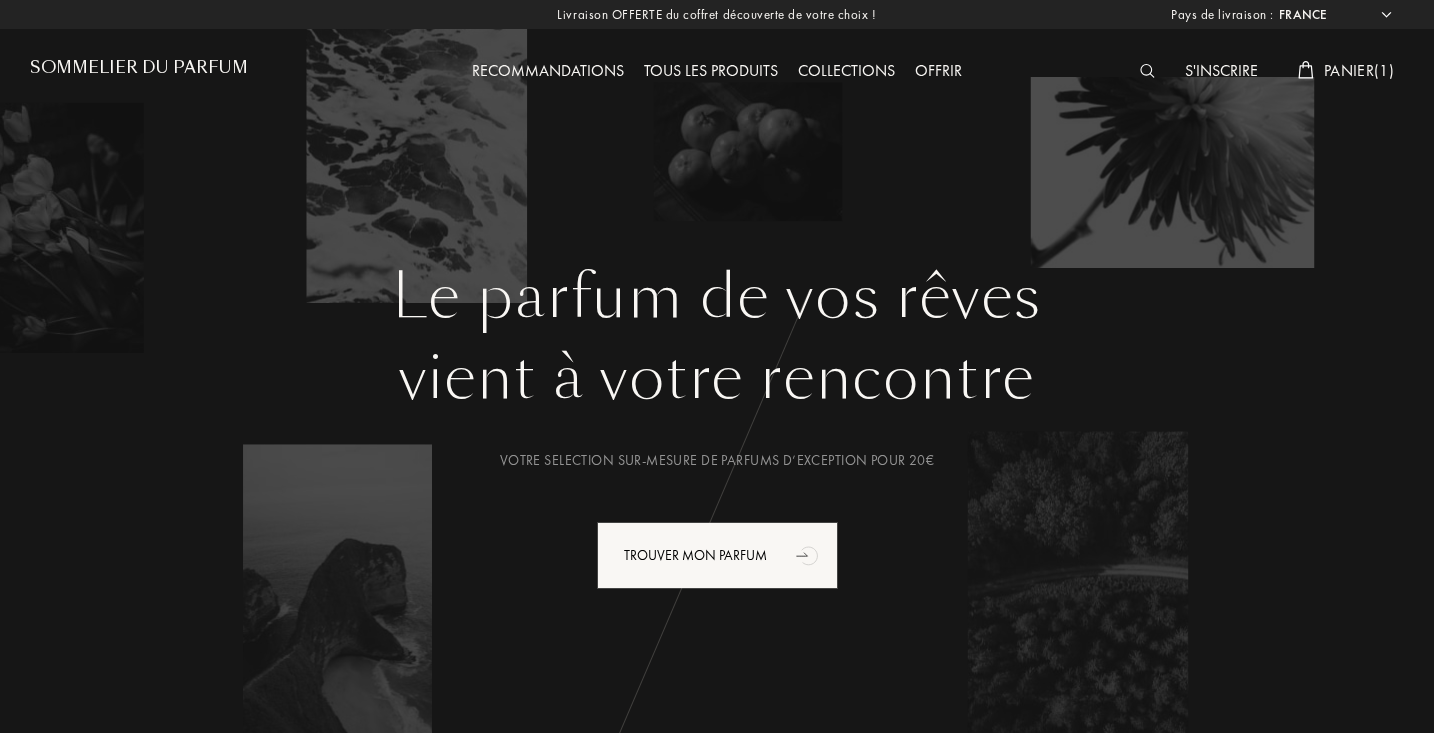 click on "Tous les produits" at bounding box center (711, 72) 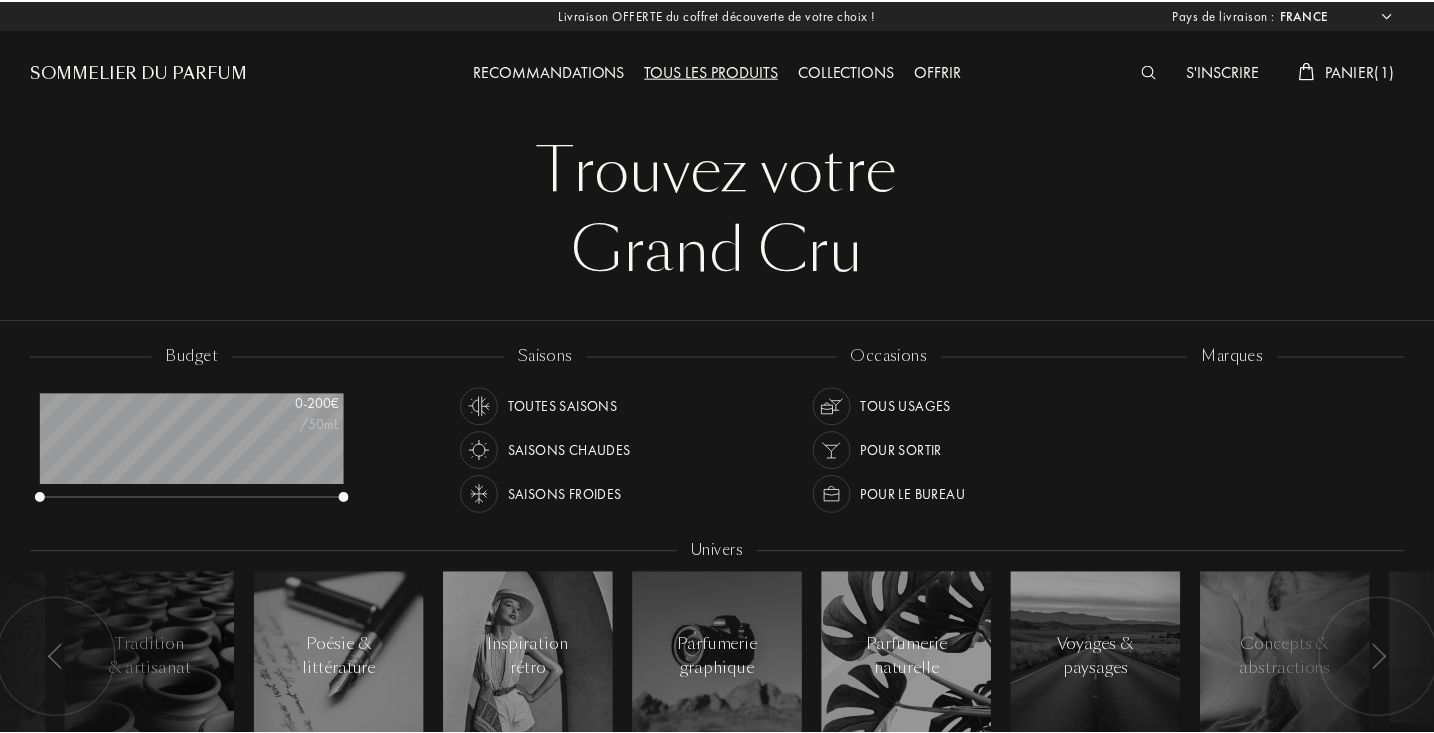 scroll, scrollTop: 0, scrollLeft: 0, axis: both 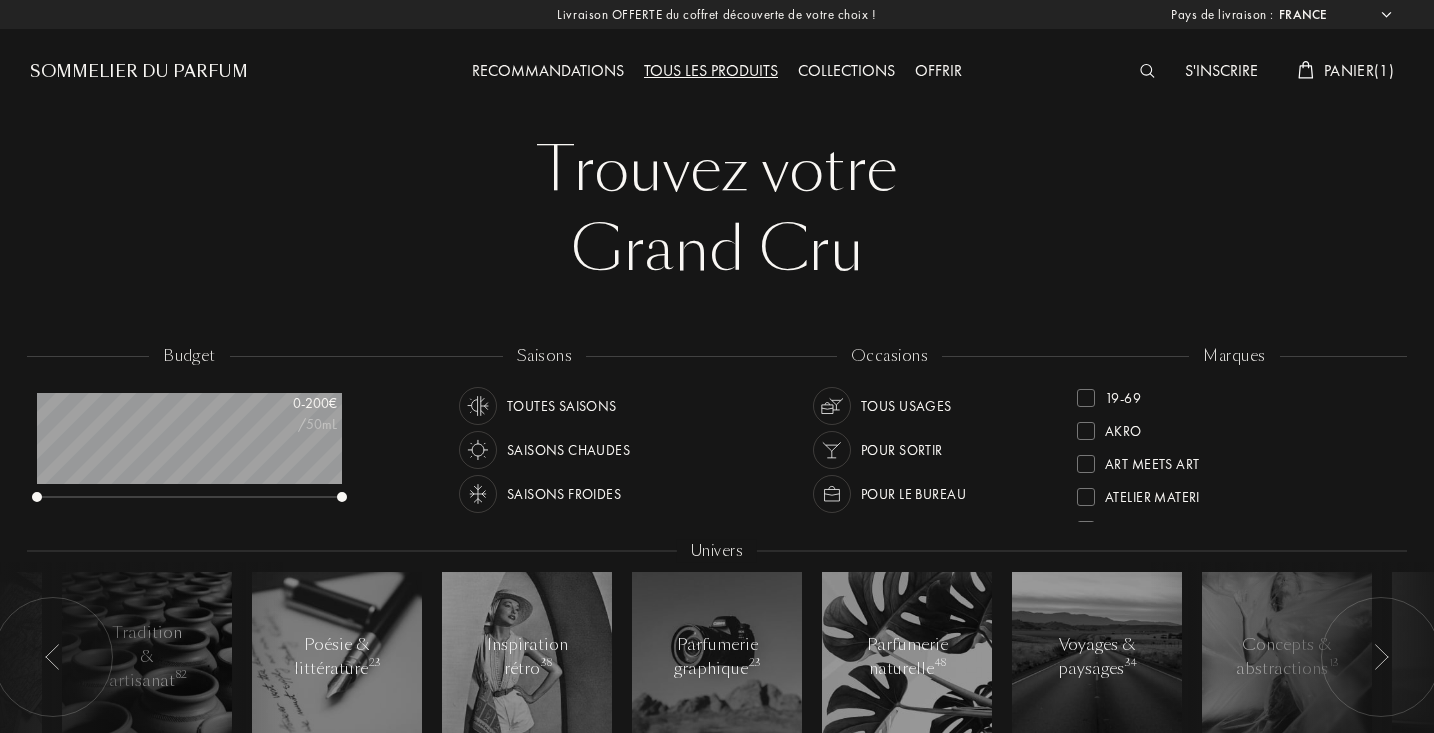 click on "Panier  ( 1 )" at bounding box center [1359, 70] 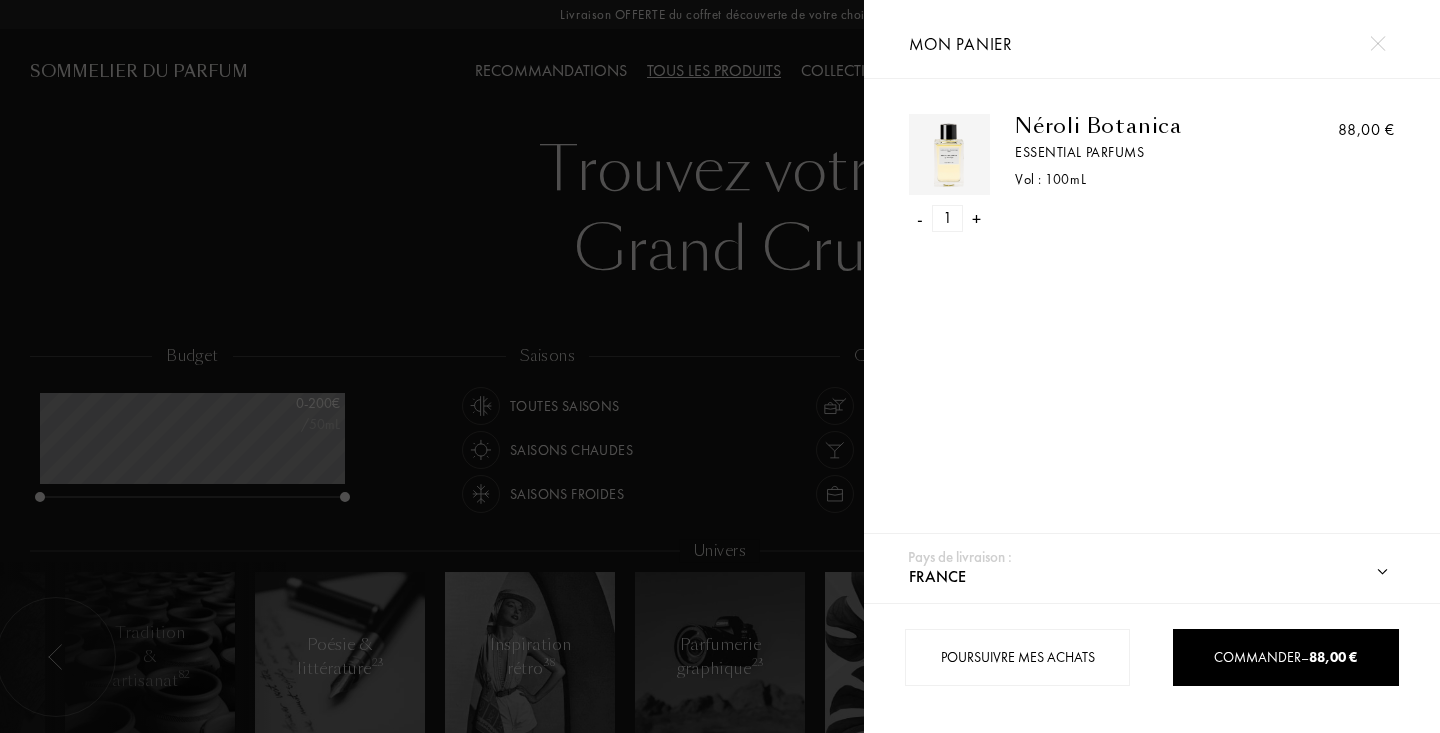 click on "Mon panier" at bounding box center (1152, 39) 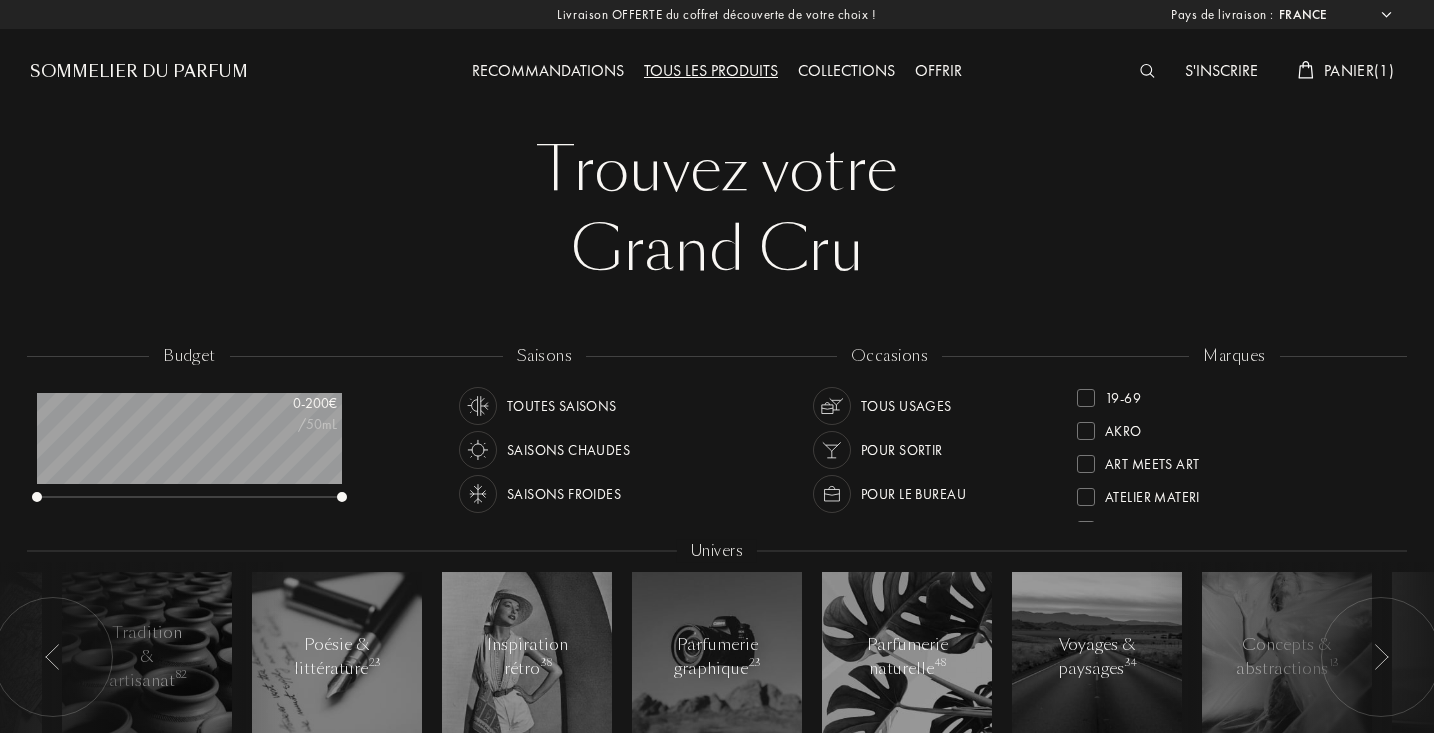 click on "S'inscrire Panier  ( 1 )" at bounding box center [1233, 55] 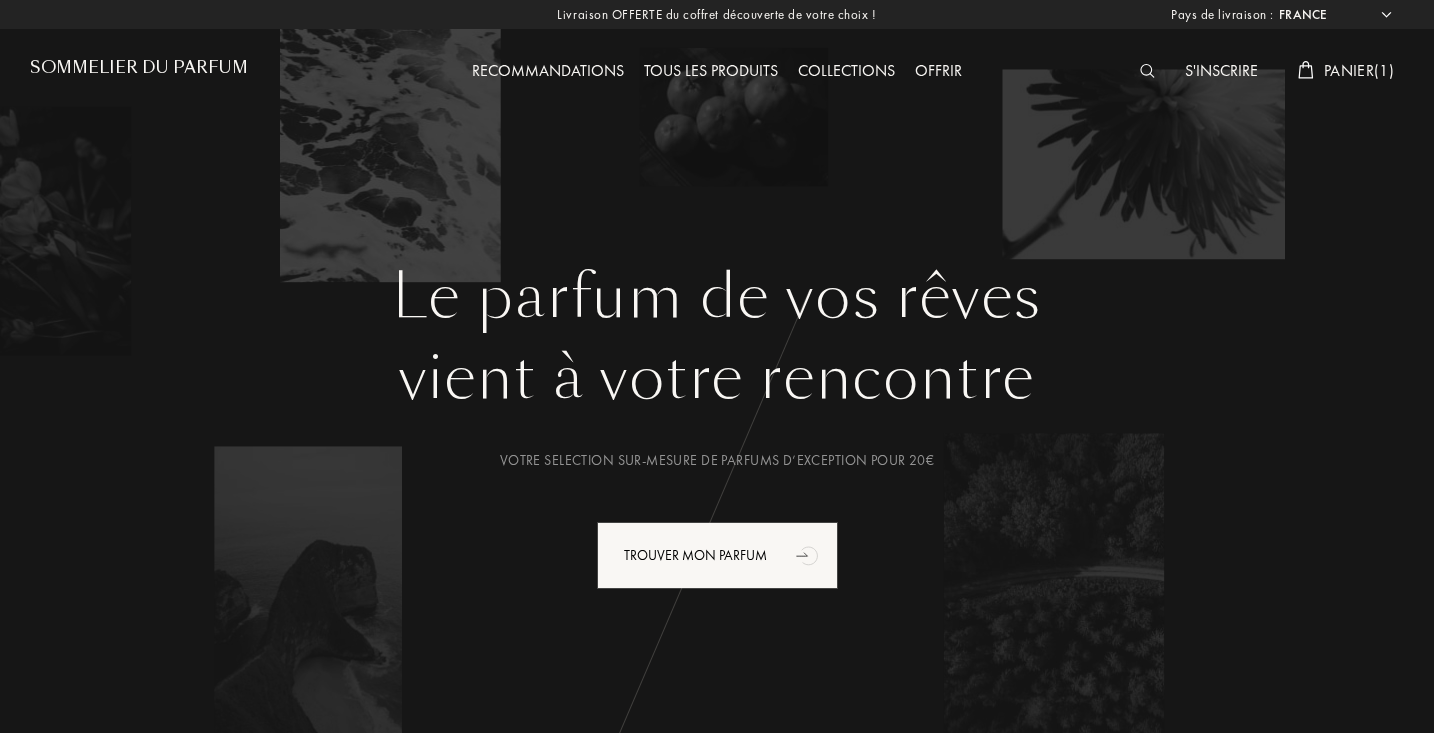 scroll, scrollTop: 0, scrollLeft: 0, axis: both 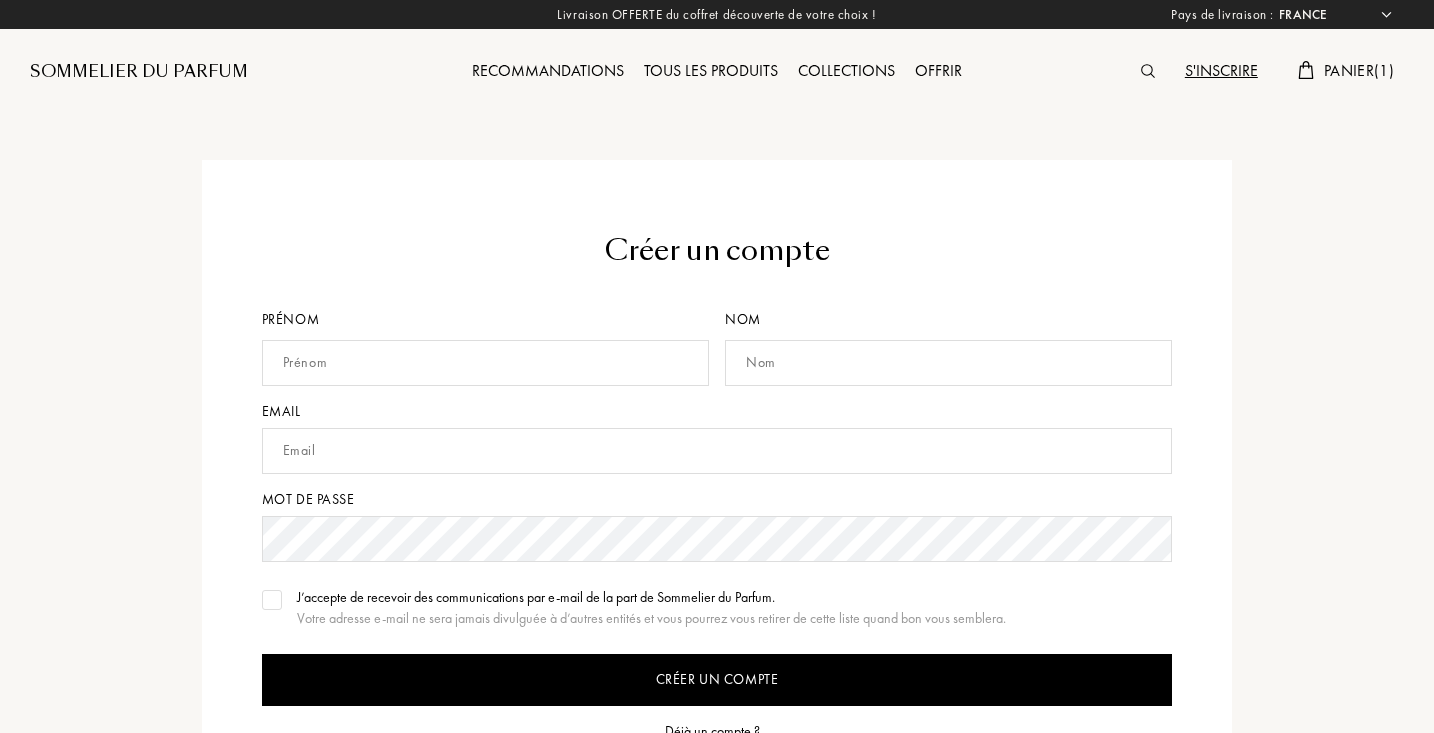 click at bounding box center [485, 363] 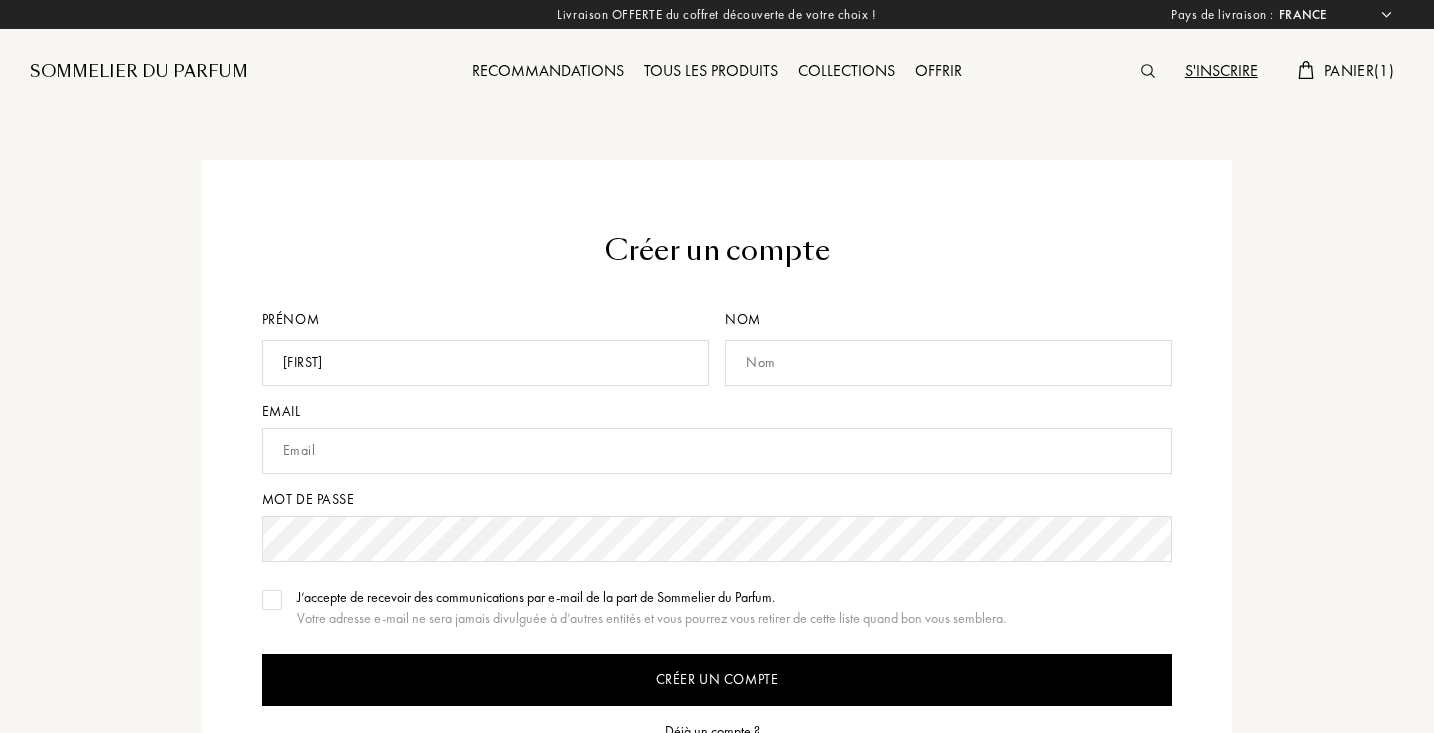 type on "KANCHEV" 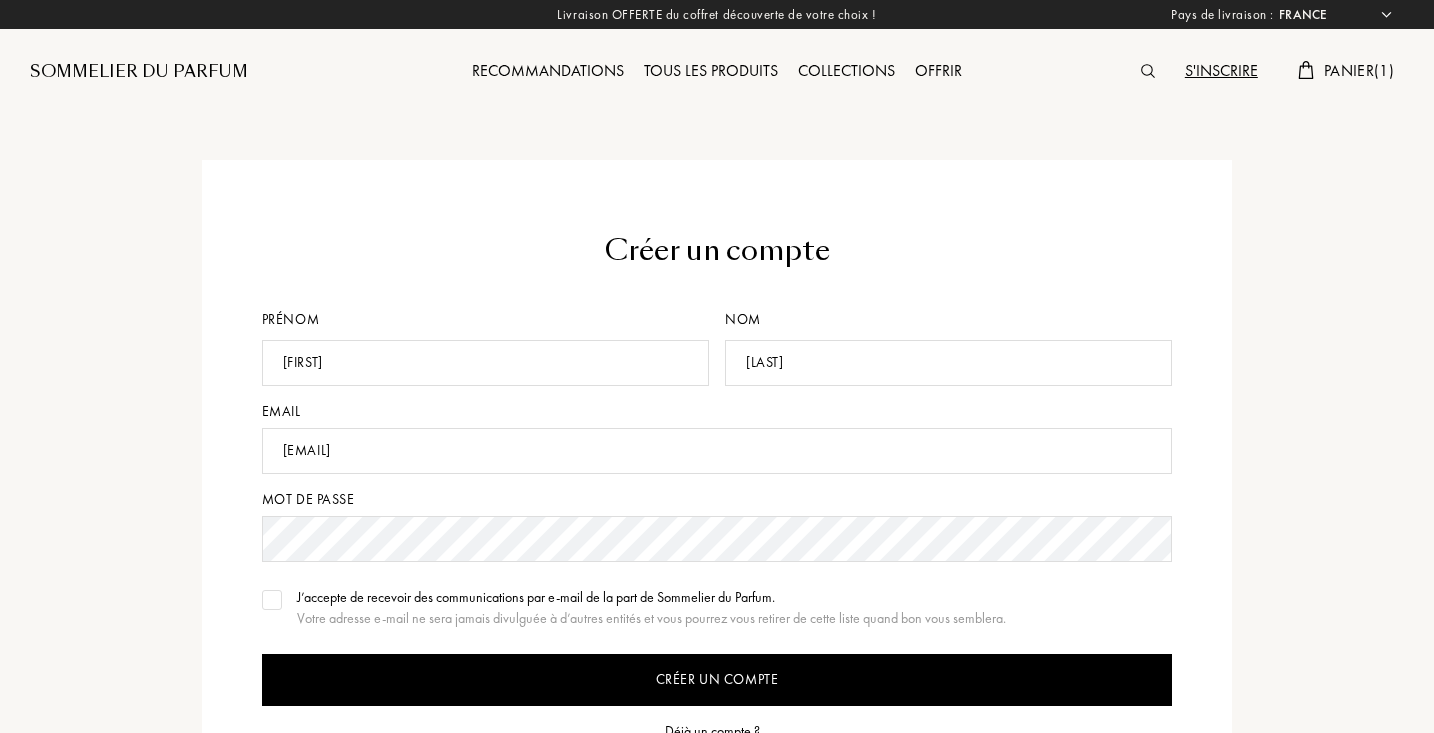 click on "Créer un compte Prénom Emmanuel Nom KANCHEV Email Kanchev.Emmanuel@hotmail.com Mot de passe J’accepte de recevoir des communications par e-mail de la part de Sommelier du Parfum. Votre adresse e-mail ne sera jamais divulguée à d’autres entités et vous pourrez vous retirer de cette liste quand bon vous semblera. Créer un compte Déjà un compte ? En créant un compte ou en passant commande, vous acceptez les Conditions Générales de Vente et consentez au traitement de vos données, conformément à la Politique de confidentialité de Sommelier du Parfum." at bounding box center (717, 560) 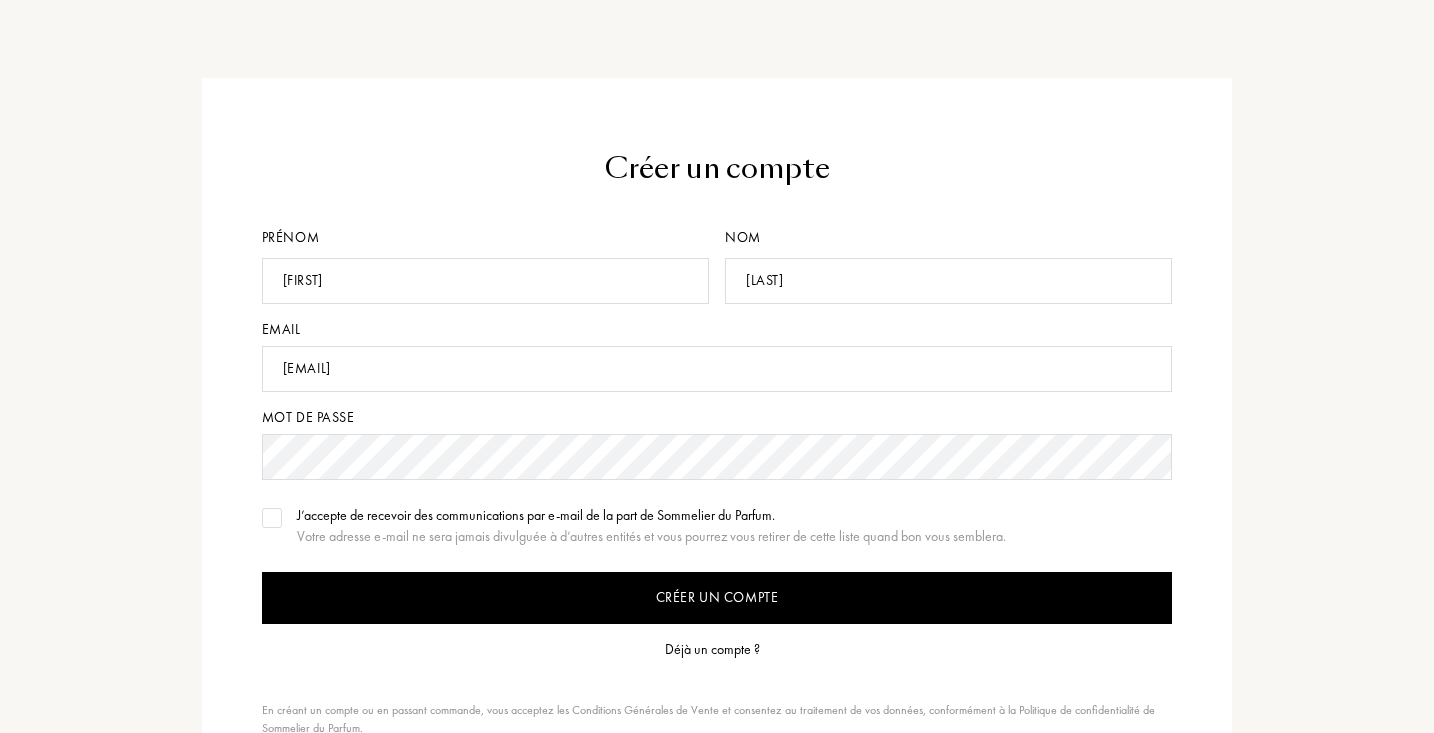 scroll, scrollTop: 85, scrollLeft: 0, axis: vertical 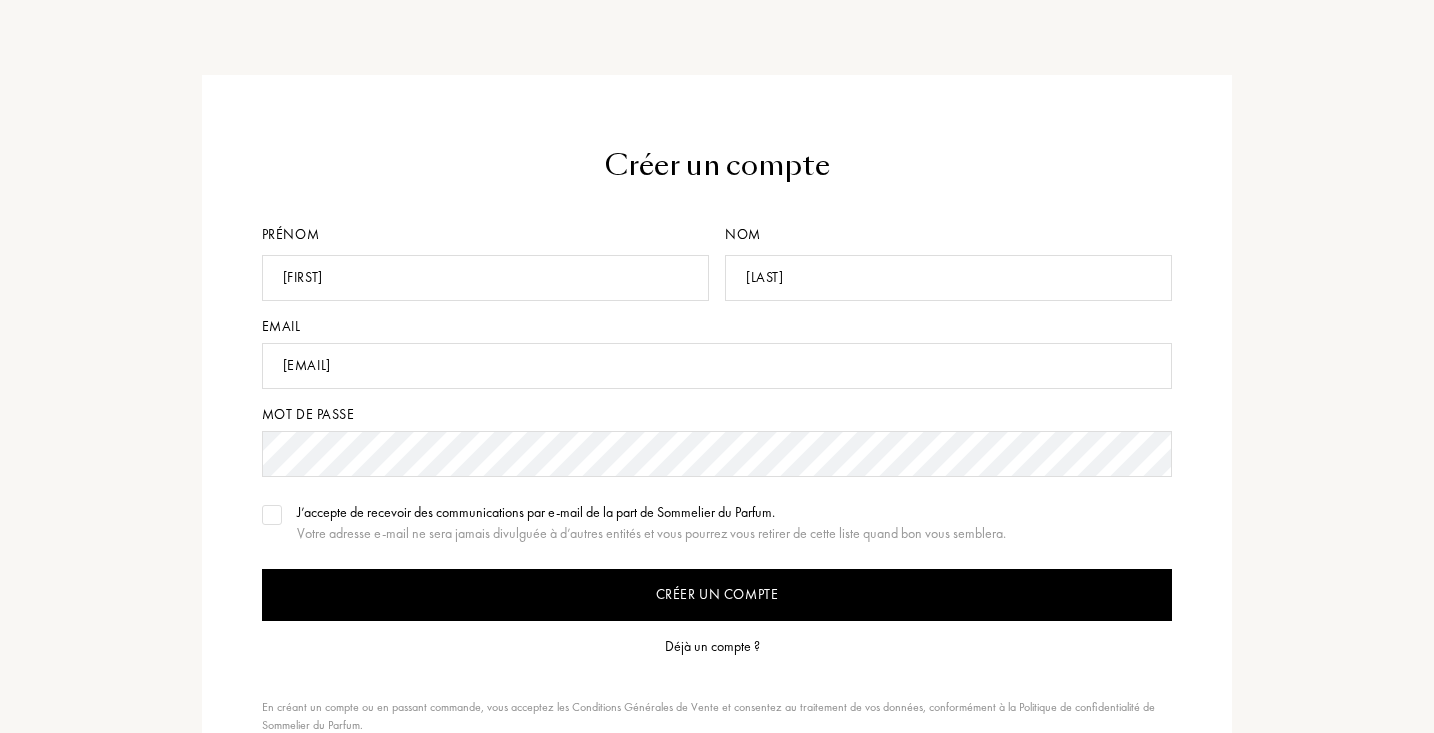 click on "Déjà un compte ?" at bounding box center [712, 646] 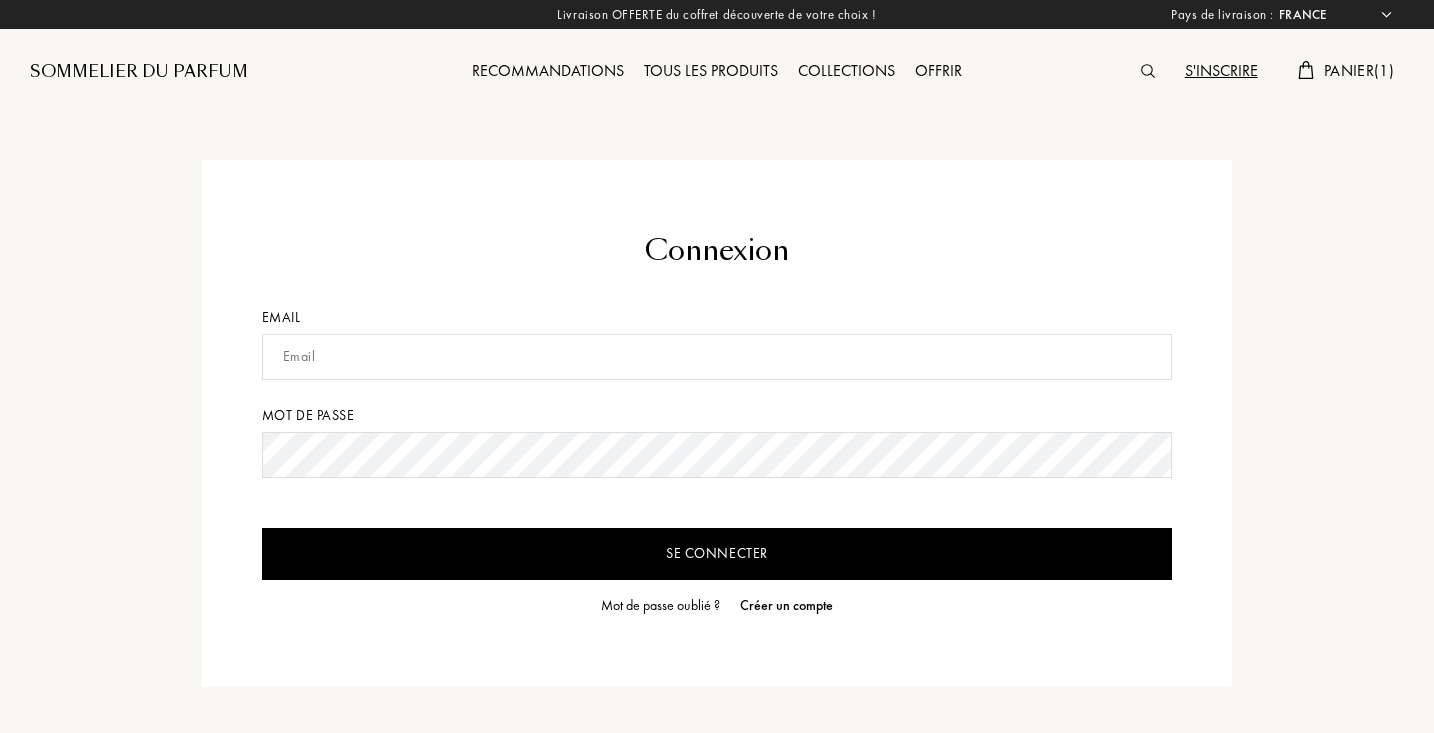 scroll, scrollTop: 0, scrollLeft: 0, axis: both 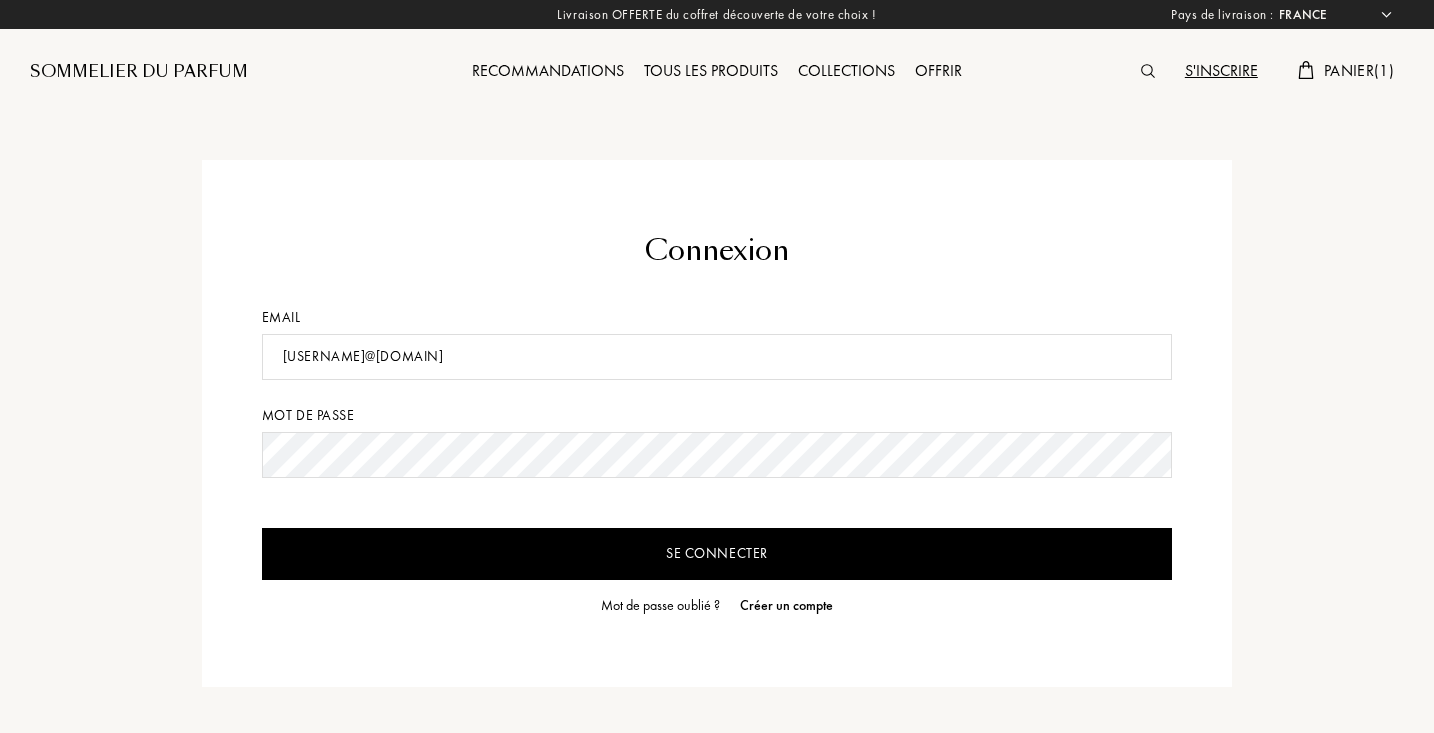 click on "Se connecter" at bounding box center [717, 554] 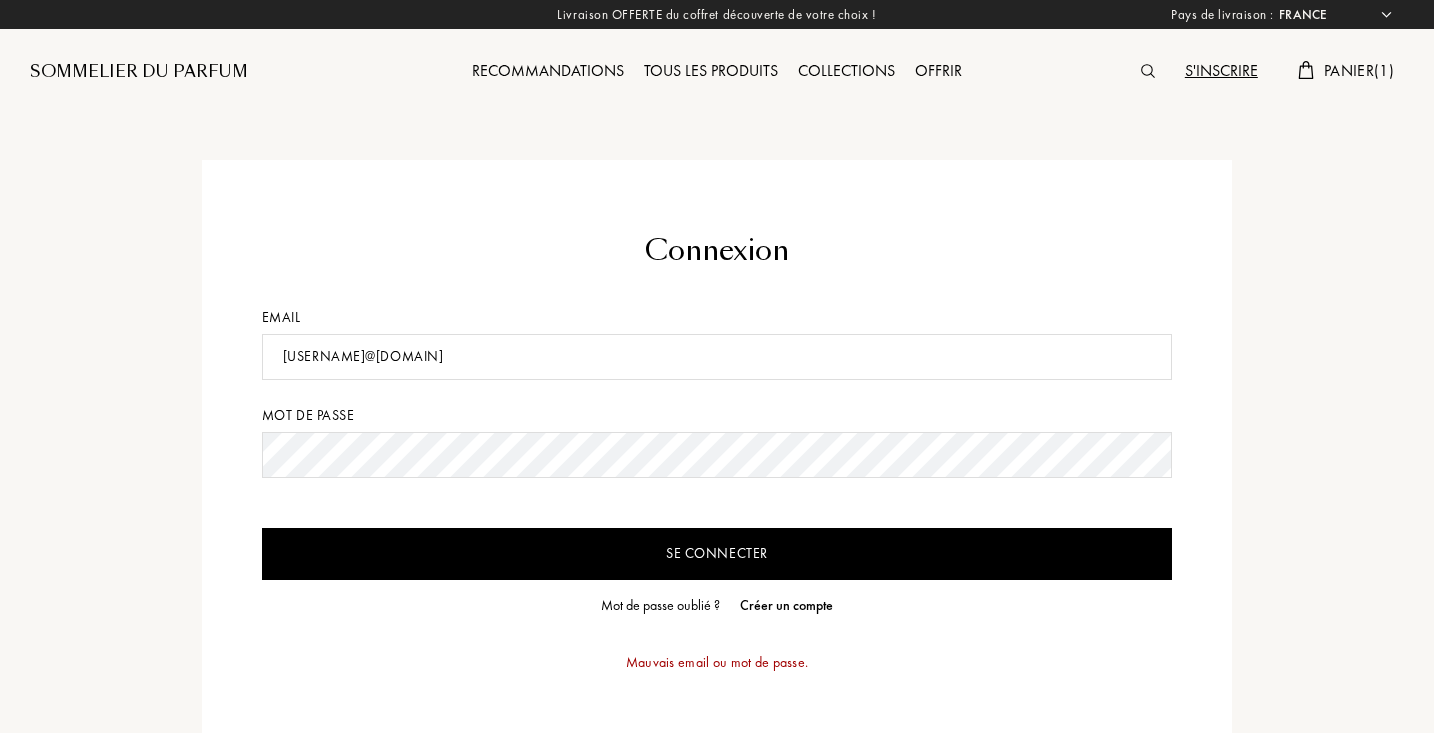 click on "Se connecter" at bounding box center [717, 554] 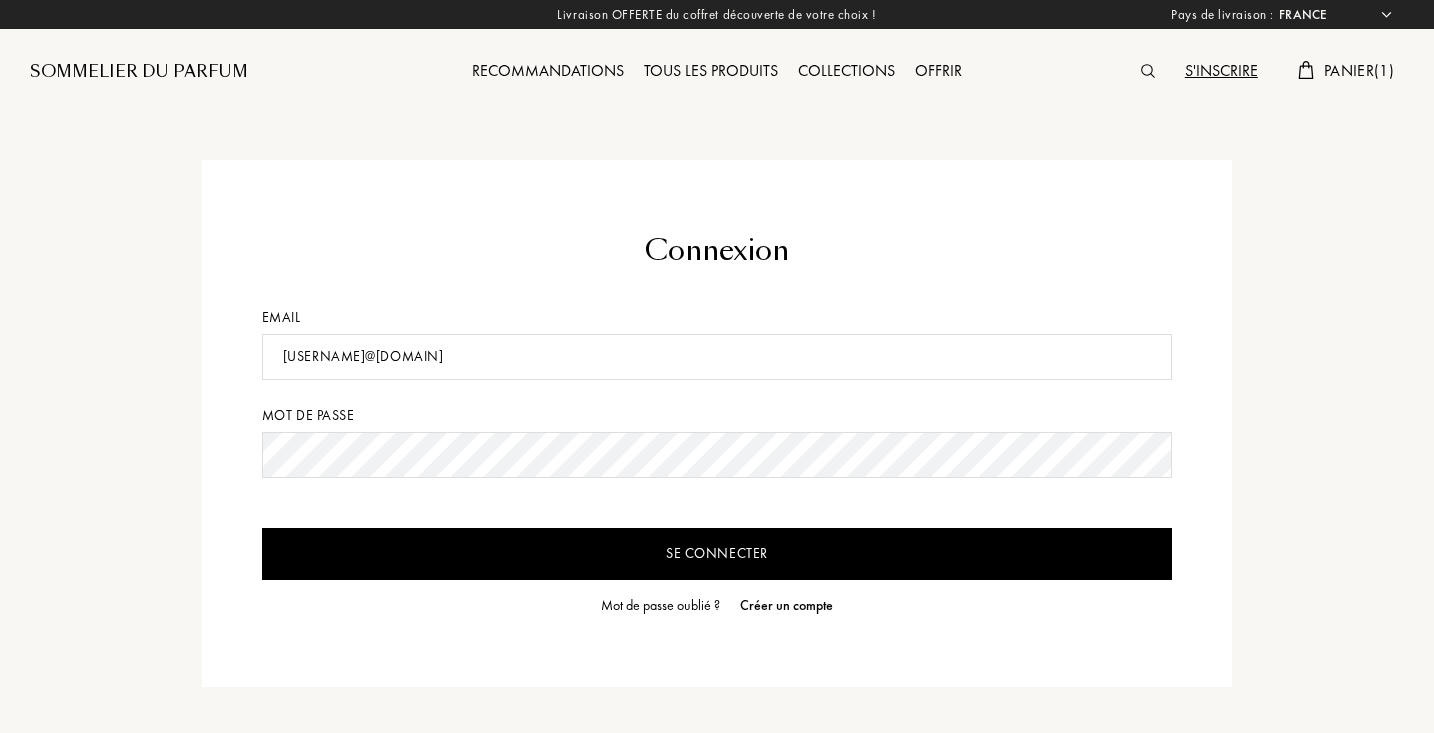 click on "Créer un compte" at bounding box center [786, 605] 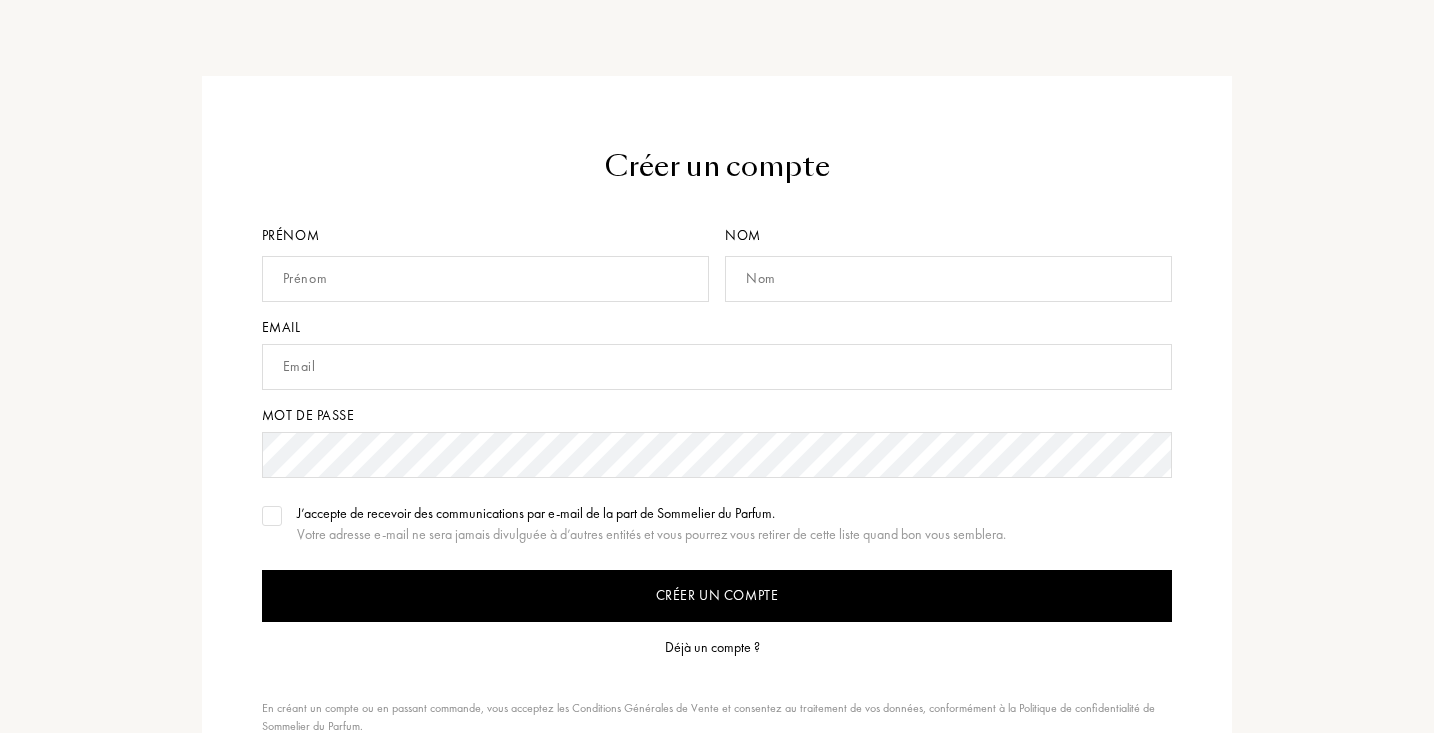 scroll, scrollTop: 86, scrollLeft: 0, axis: vertical 